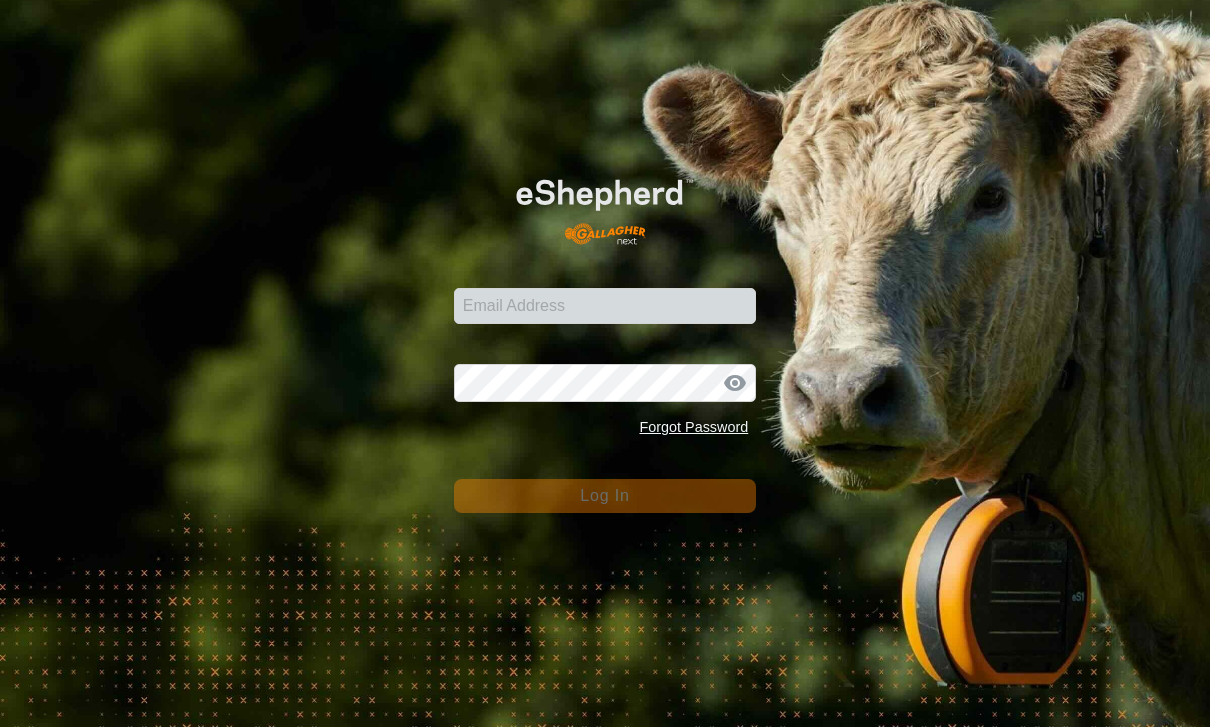 scroll, scrollTop: 0, scrollLeft: 0, axis: both 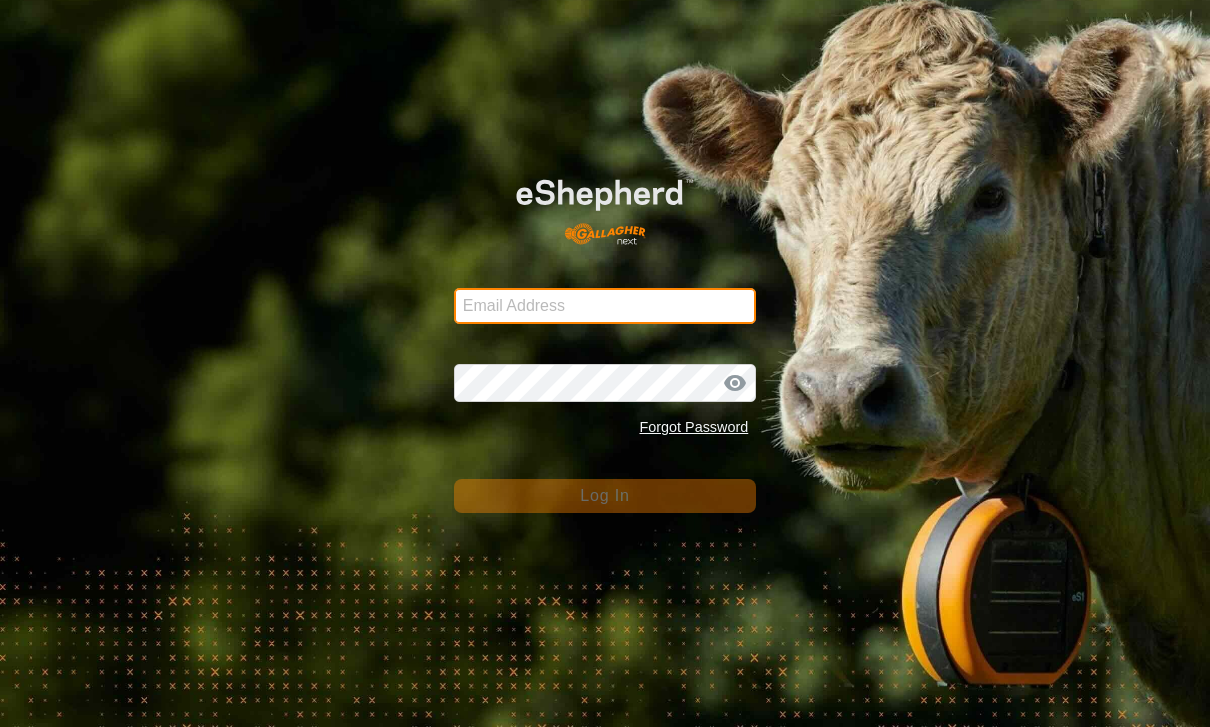 click on "Email Address" at bounding box center (605, 306) 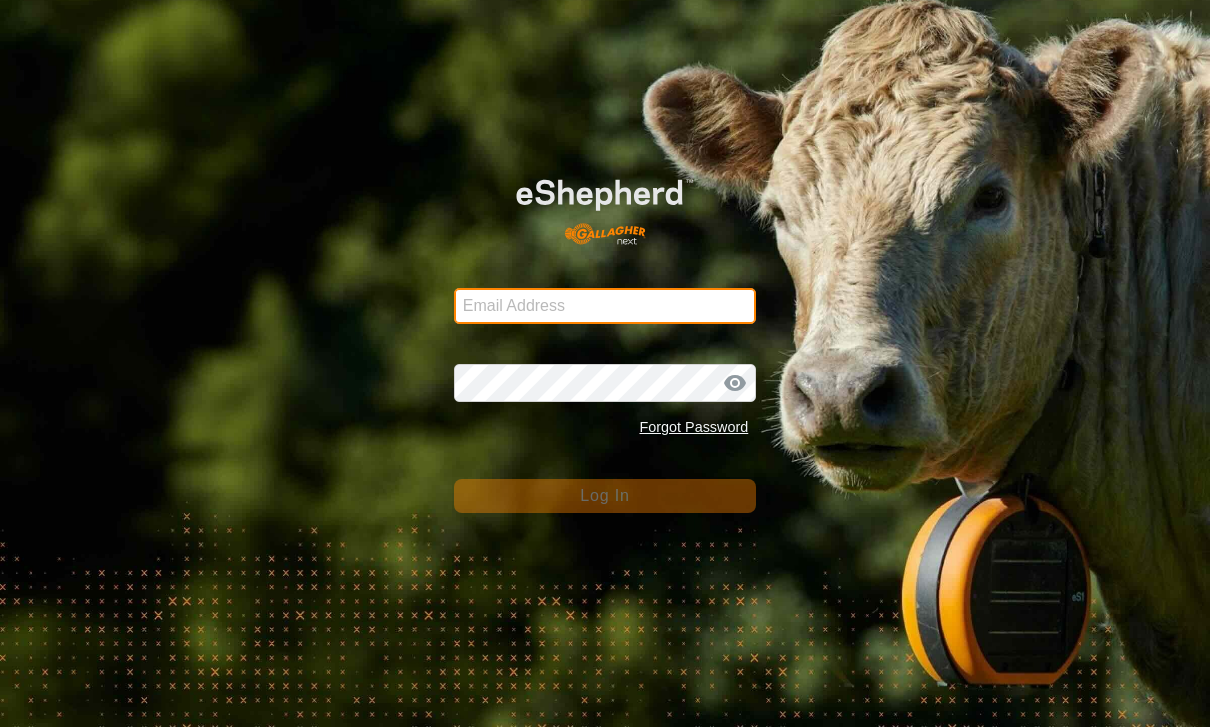 type on "[PERSON_NAME][EMAIL_ADDRESS][PERSON_NAME][DOMAIN_NAME]" 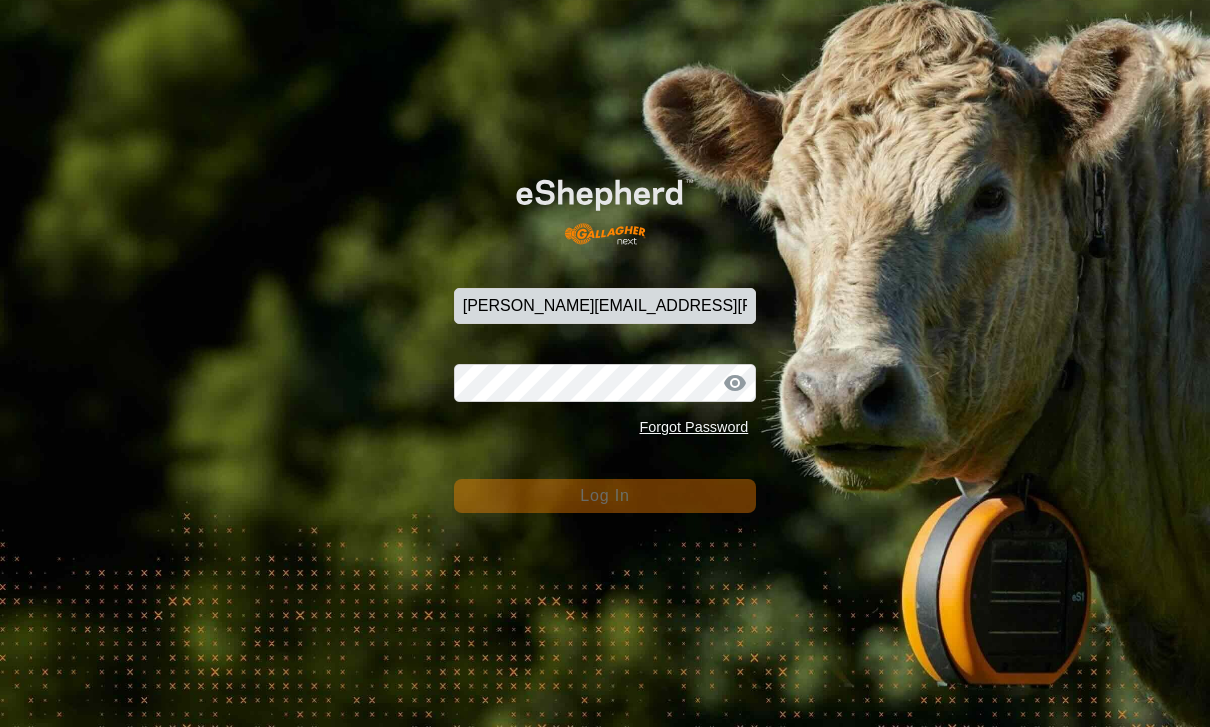 click on "Log In" 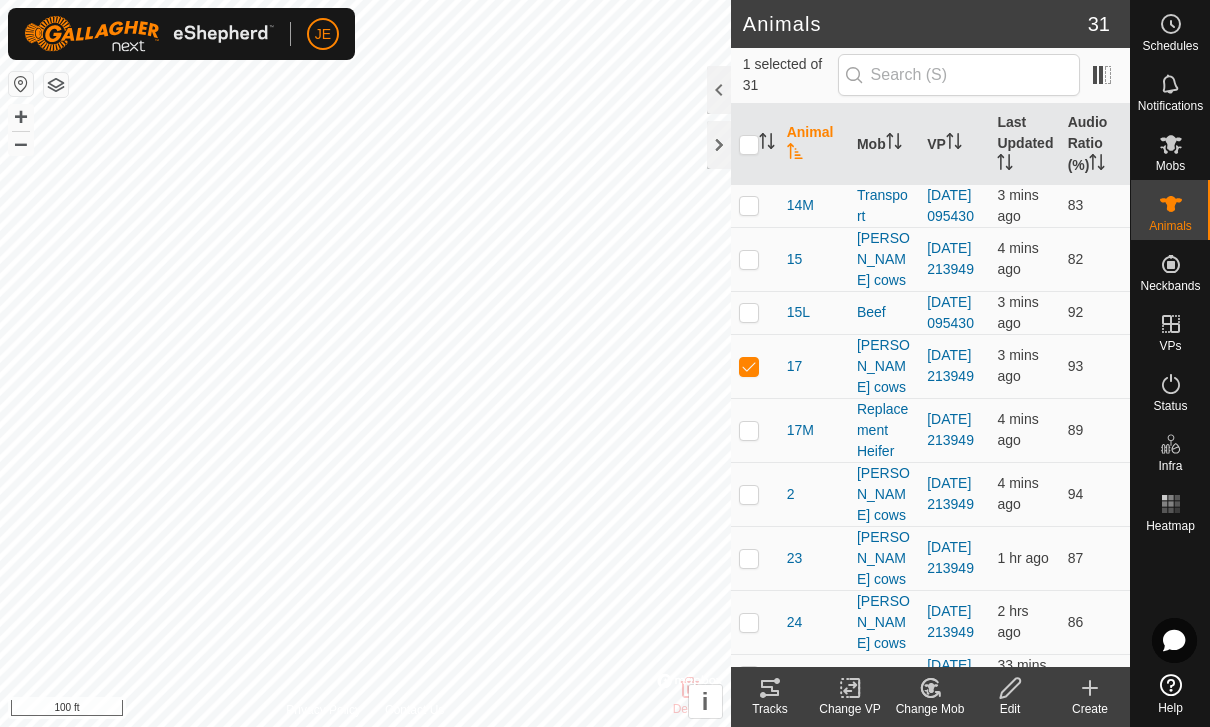click 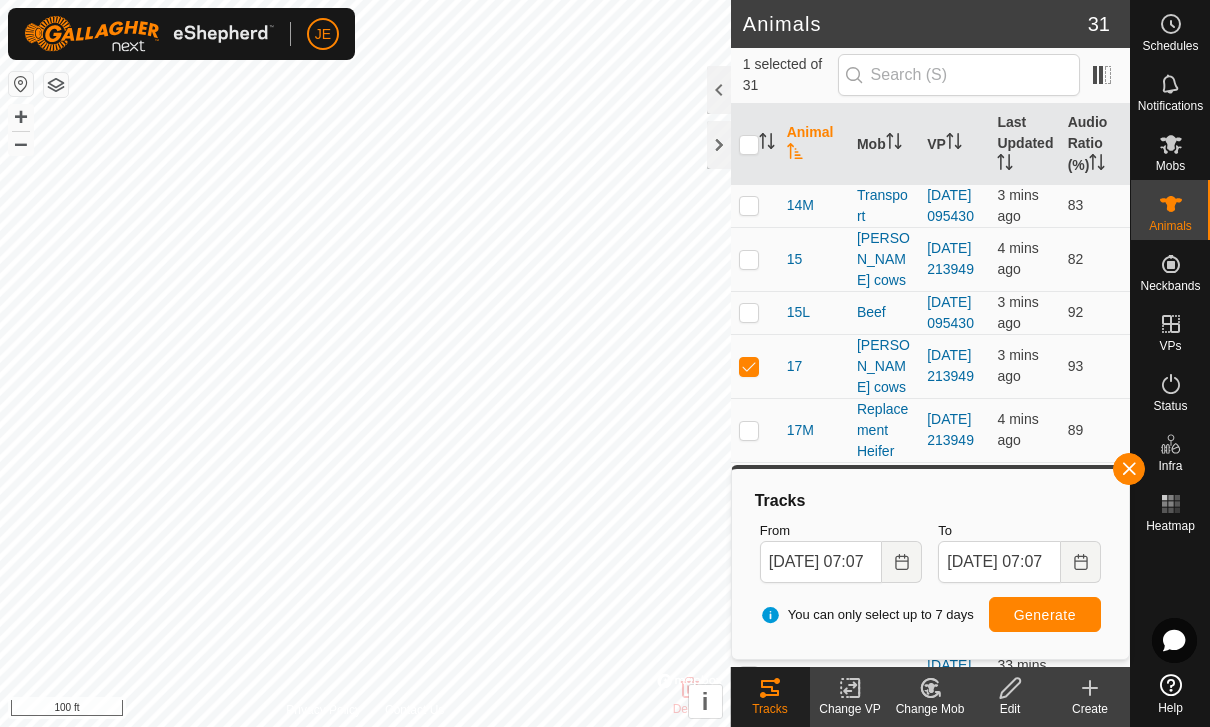 checkbox on "false" 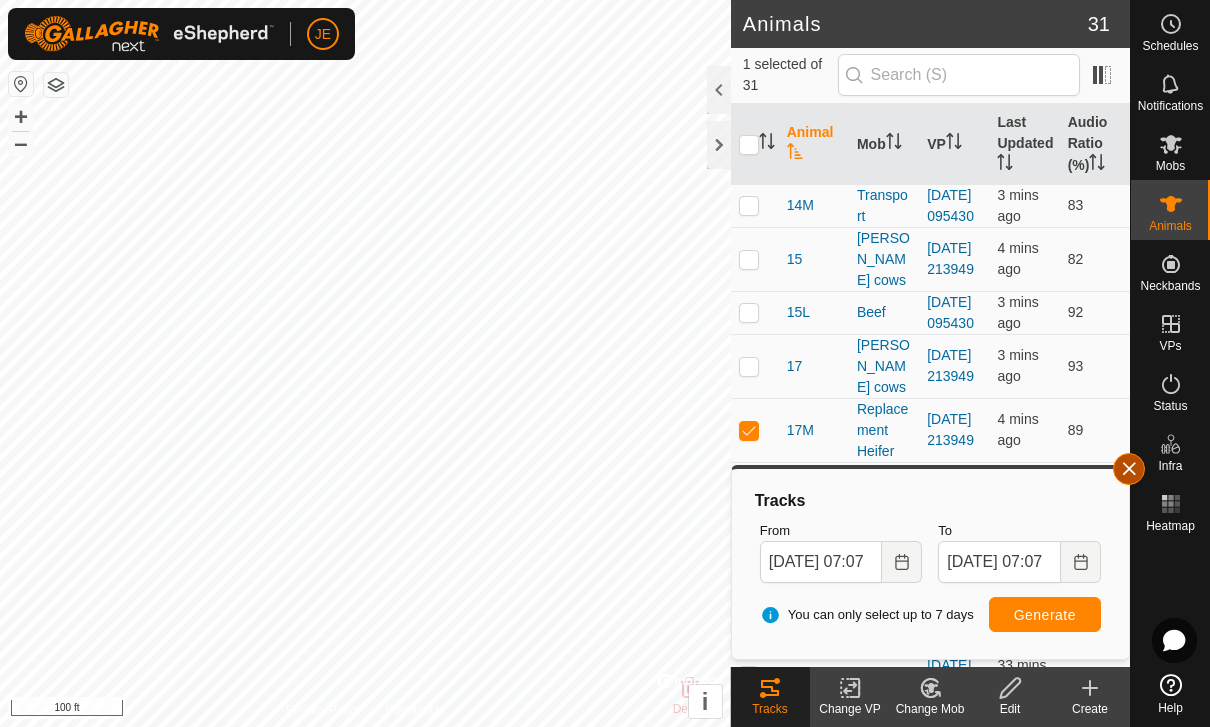 click at bounding box center [1129, 469] 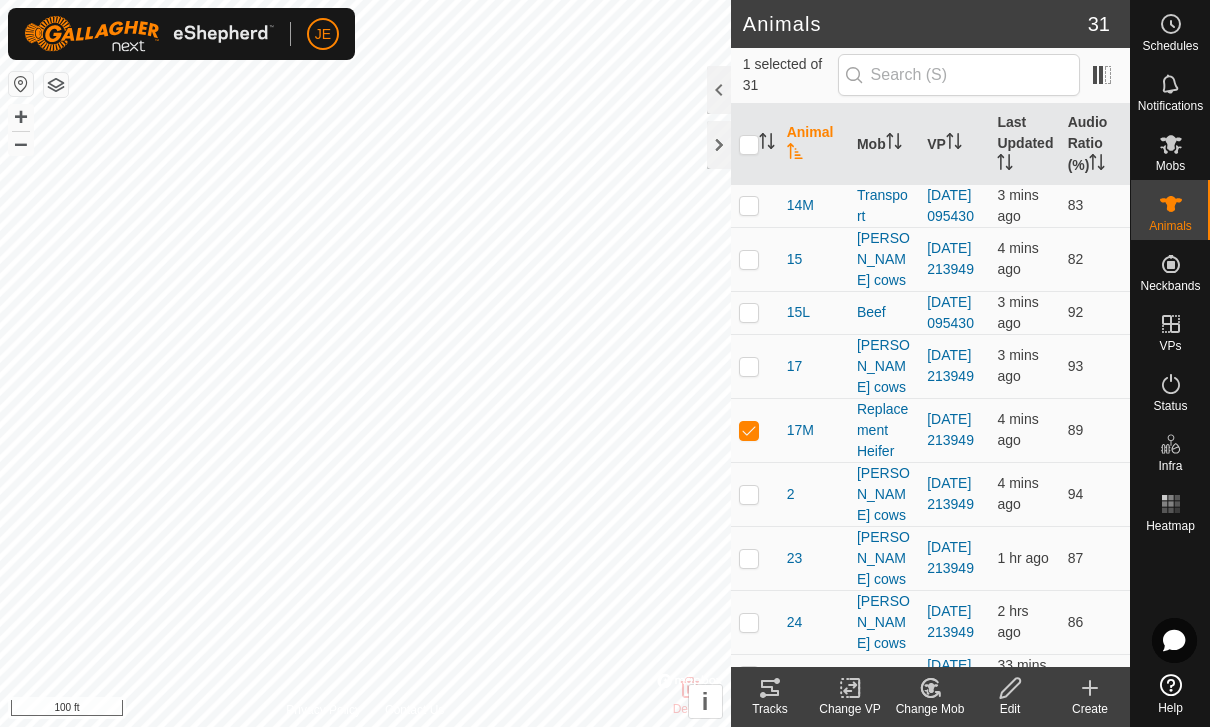 click 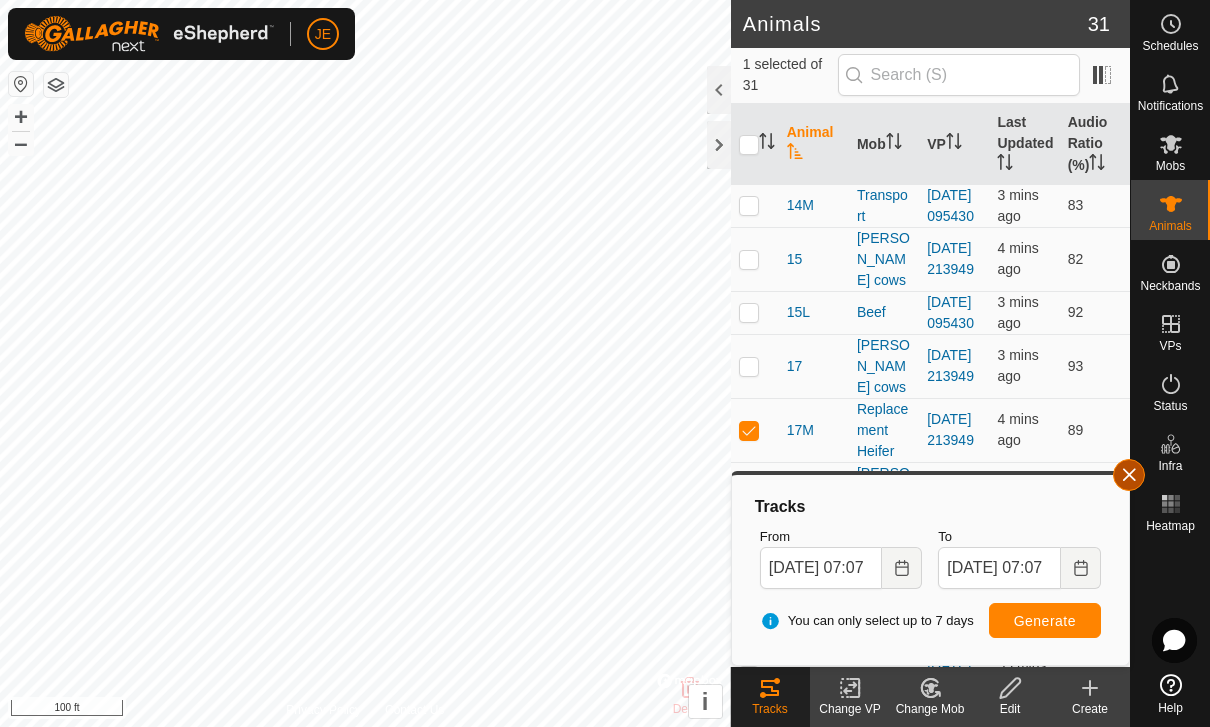 click at bounding box center (1129, 475) 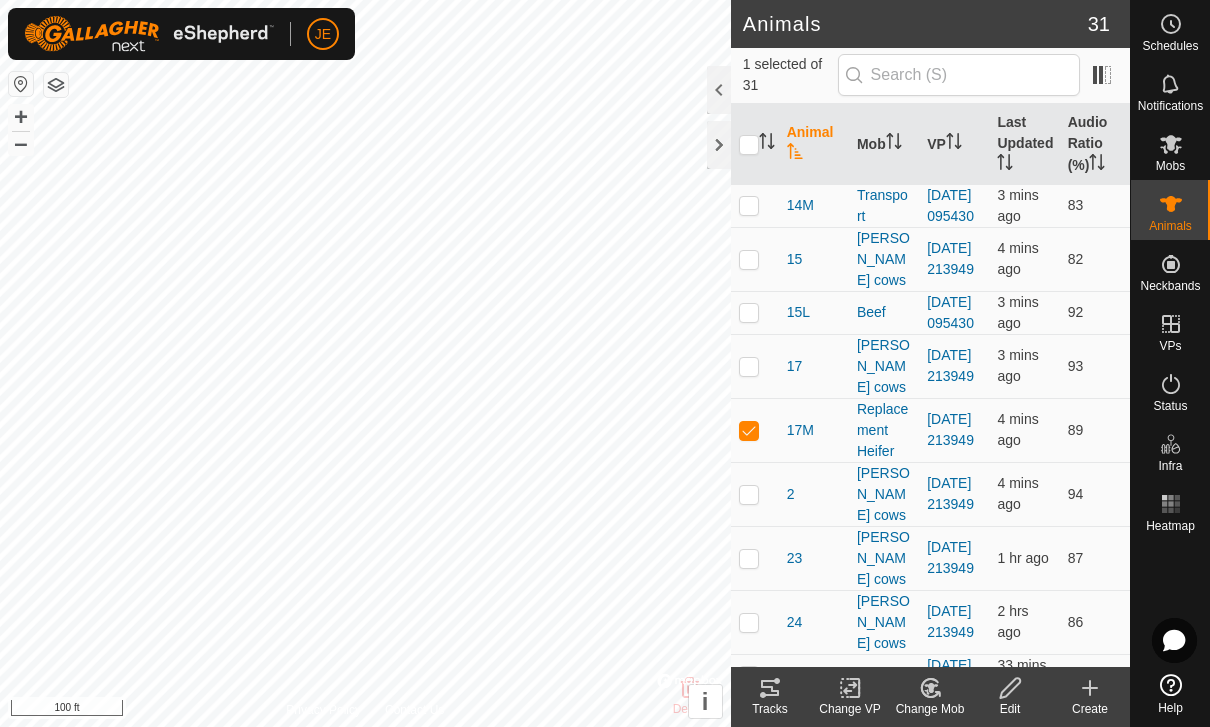 checkbox on "false" 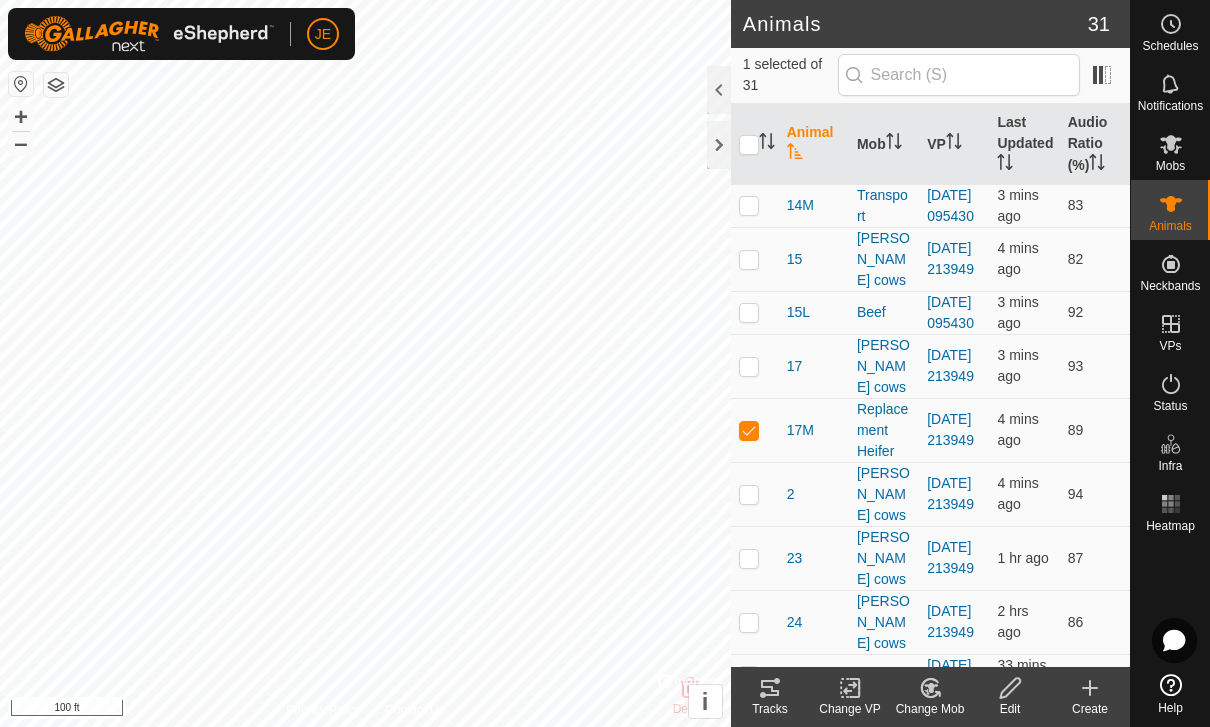 checkbox on "true" 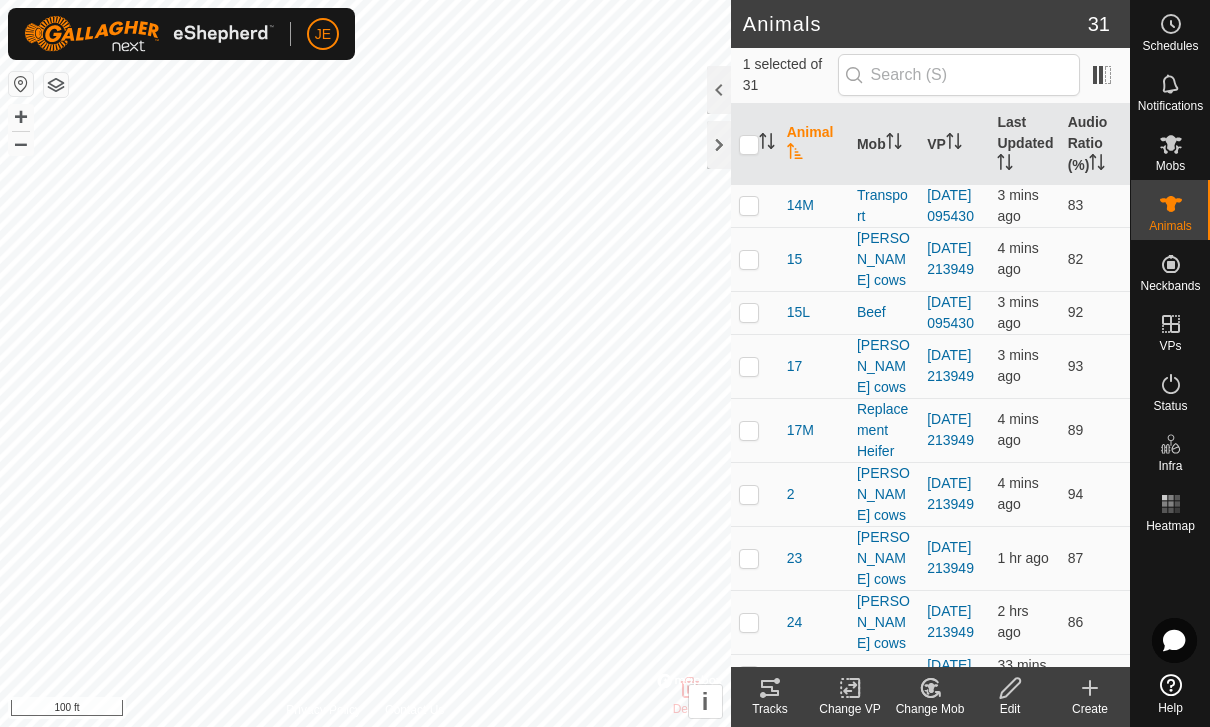 click 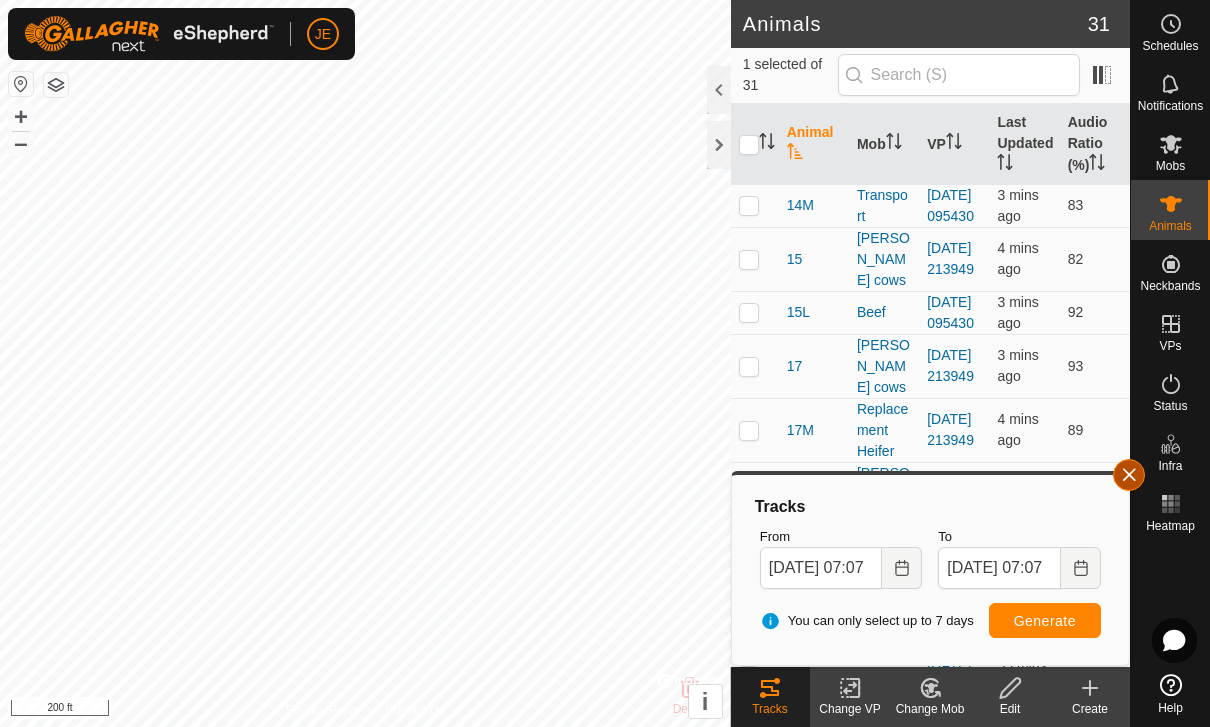 click at bounding box center (1129, 475) 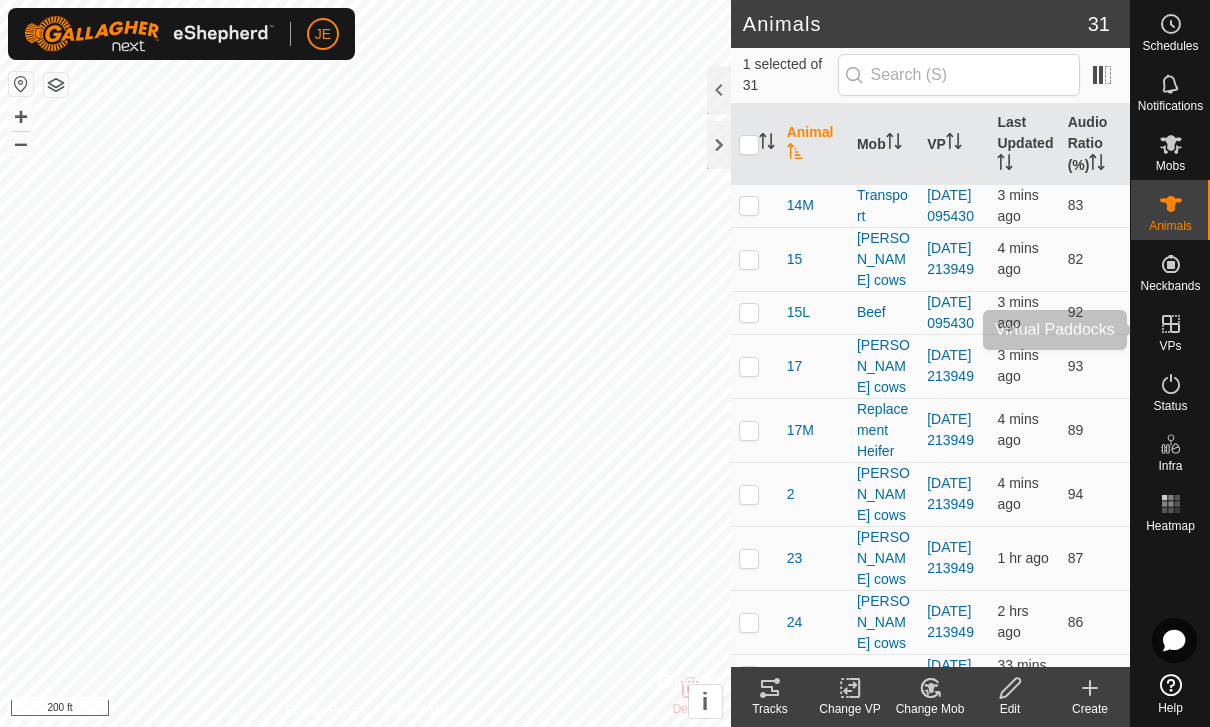 click at bounding box center [1171, 324] 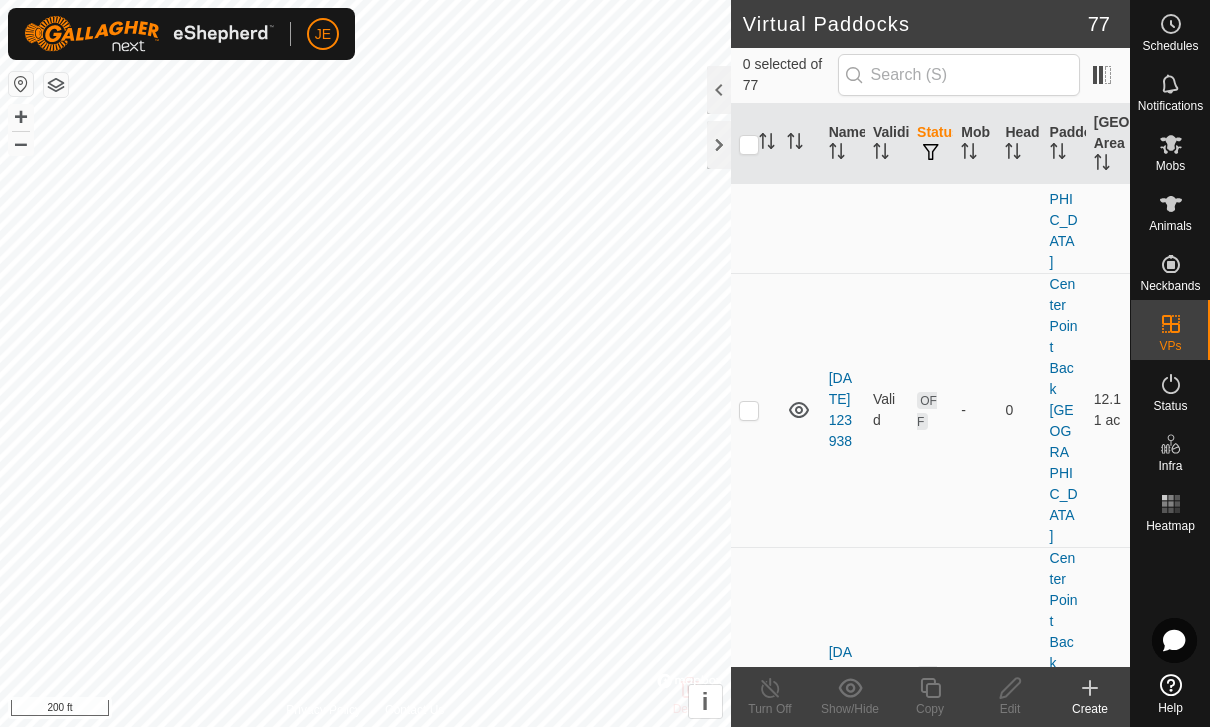 scroll, scrollTop: 8640, scrollLeft: 0, axis: vertical 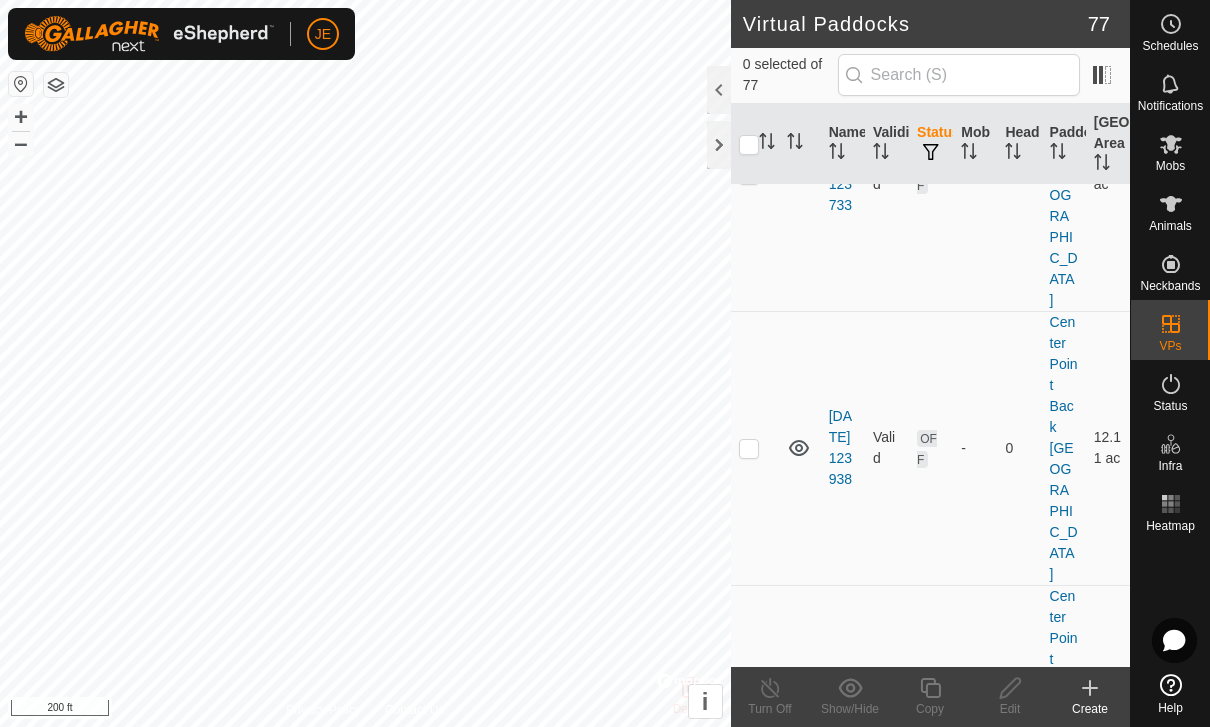 click at bounding box center [749, 974] 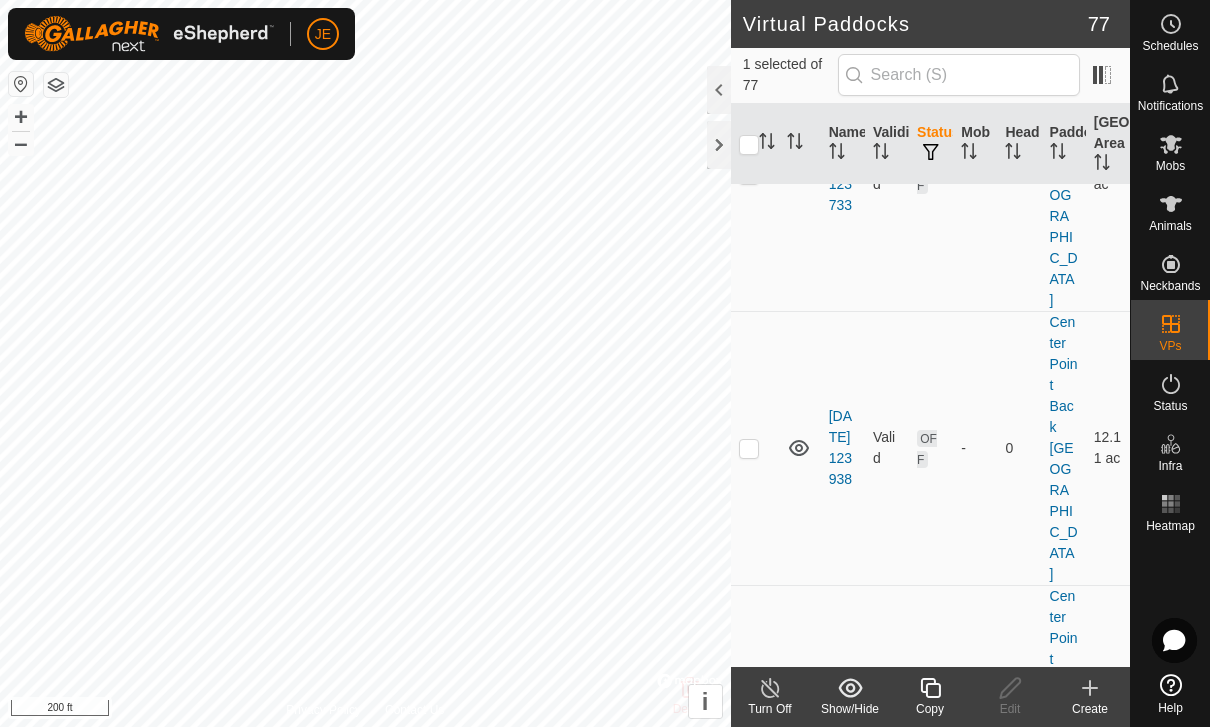 click 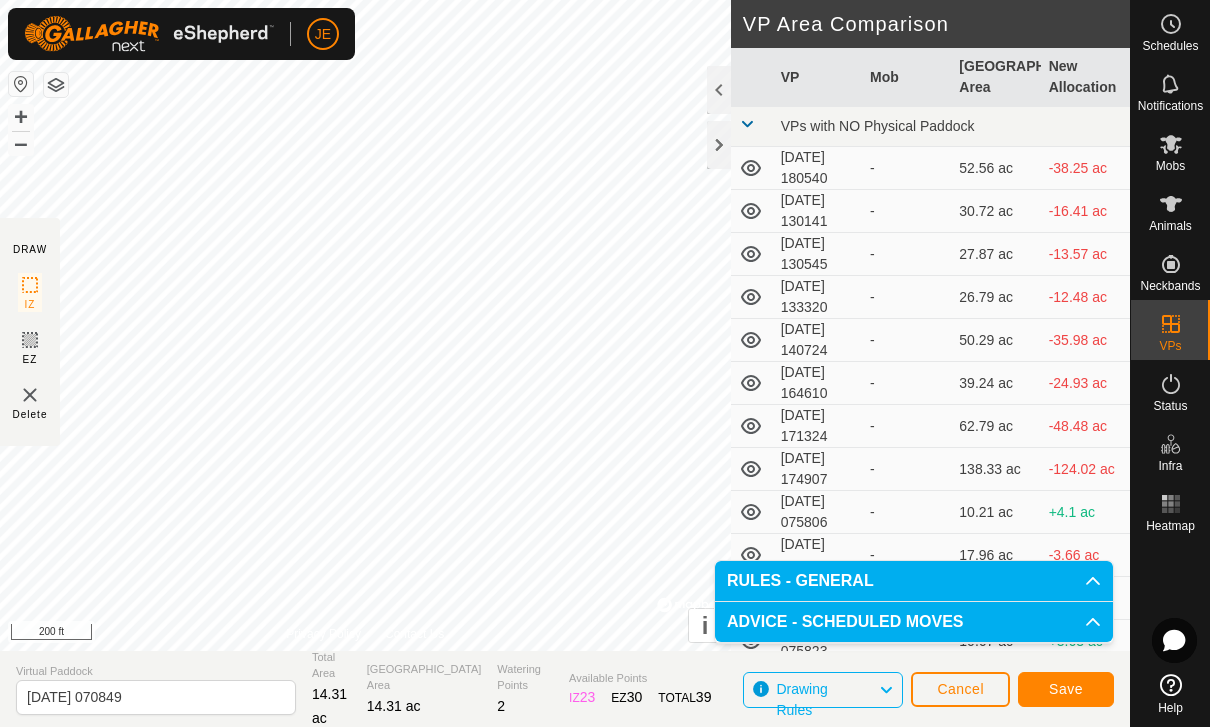 click on "Save" 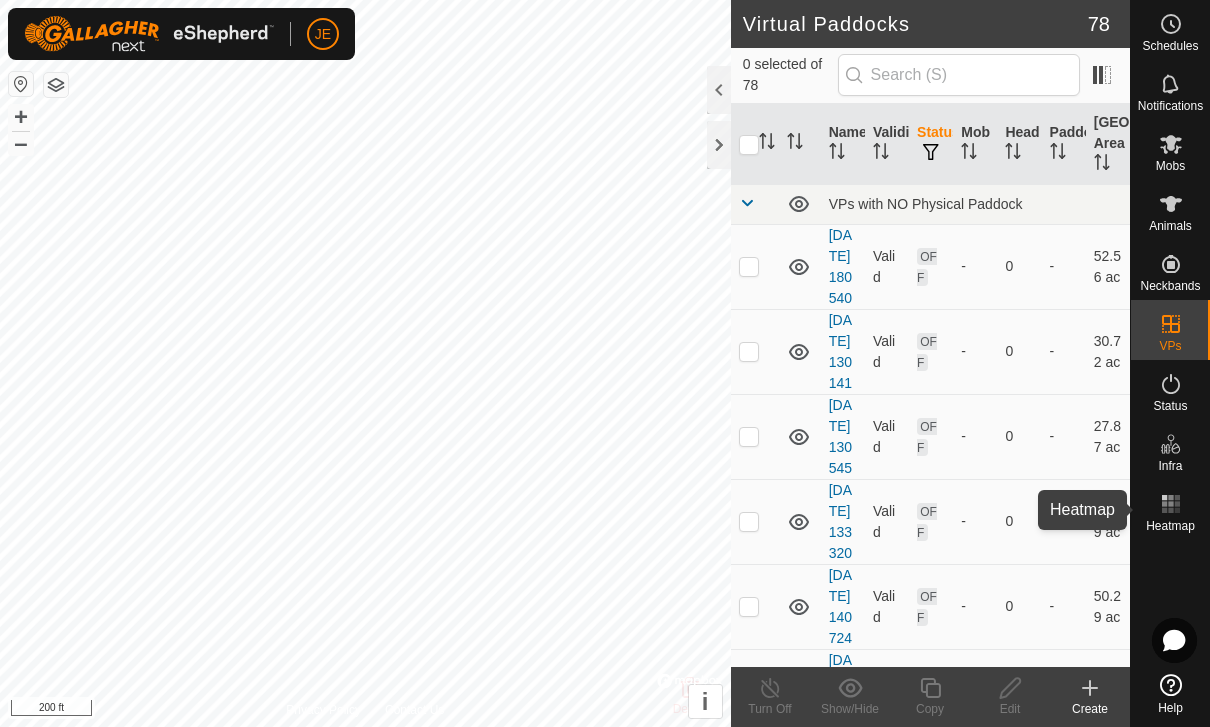 click 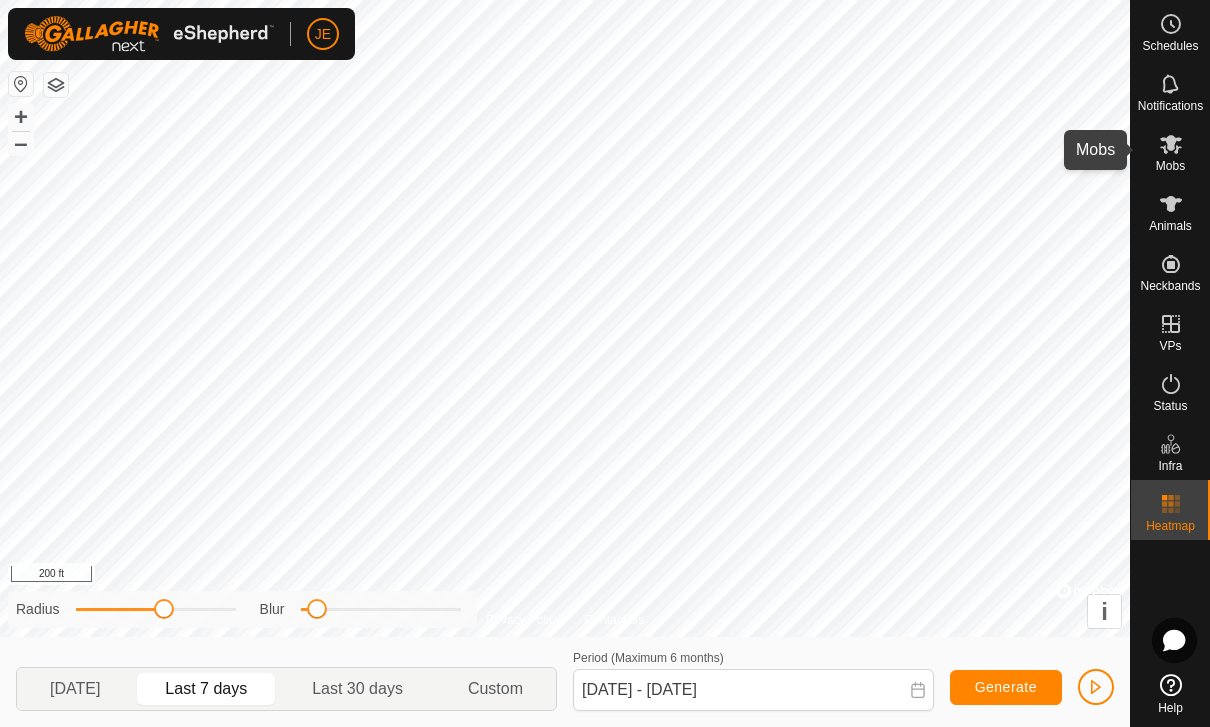 click 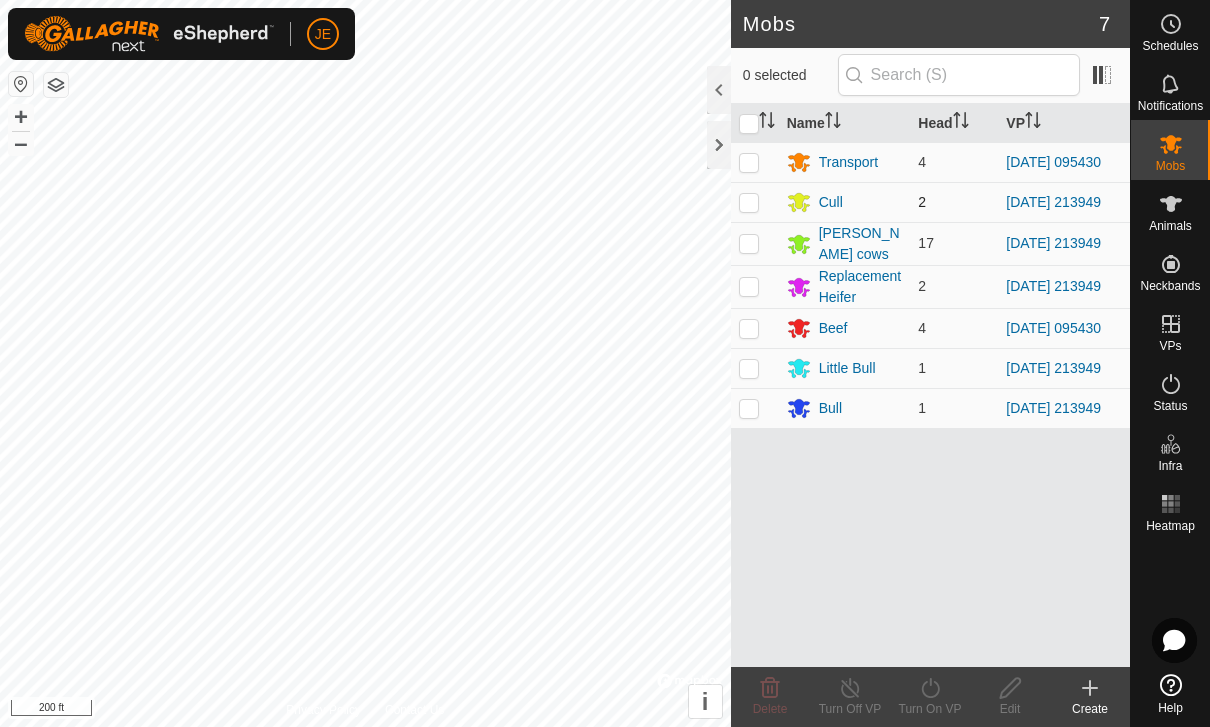 click at bounding box center (749, 202) 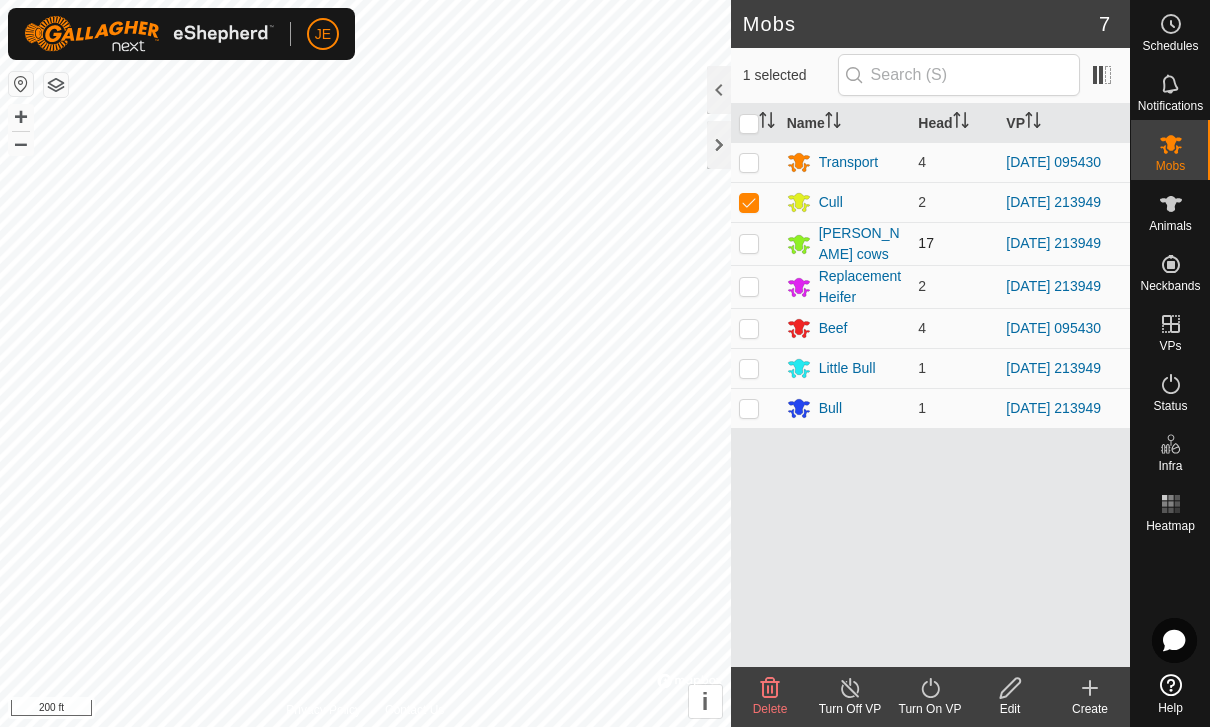 click at bounding box center (749, 243) 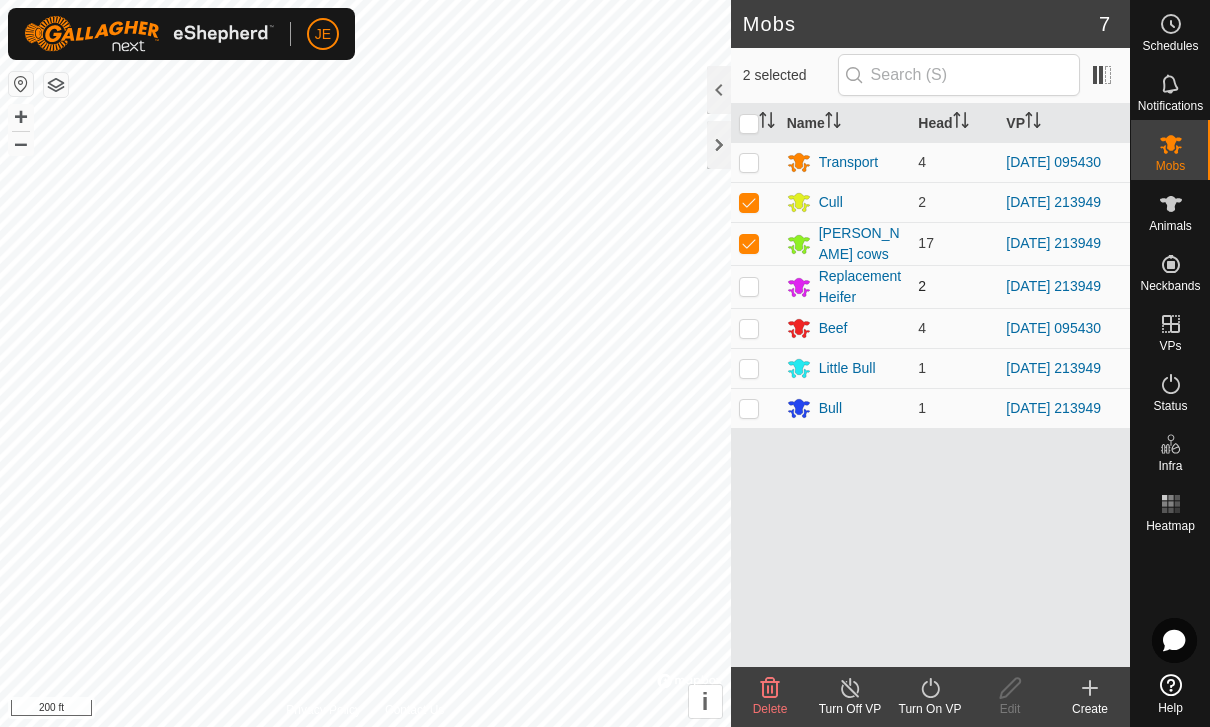 click at bounding box center (749, 286) 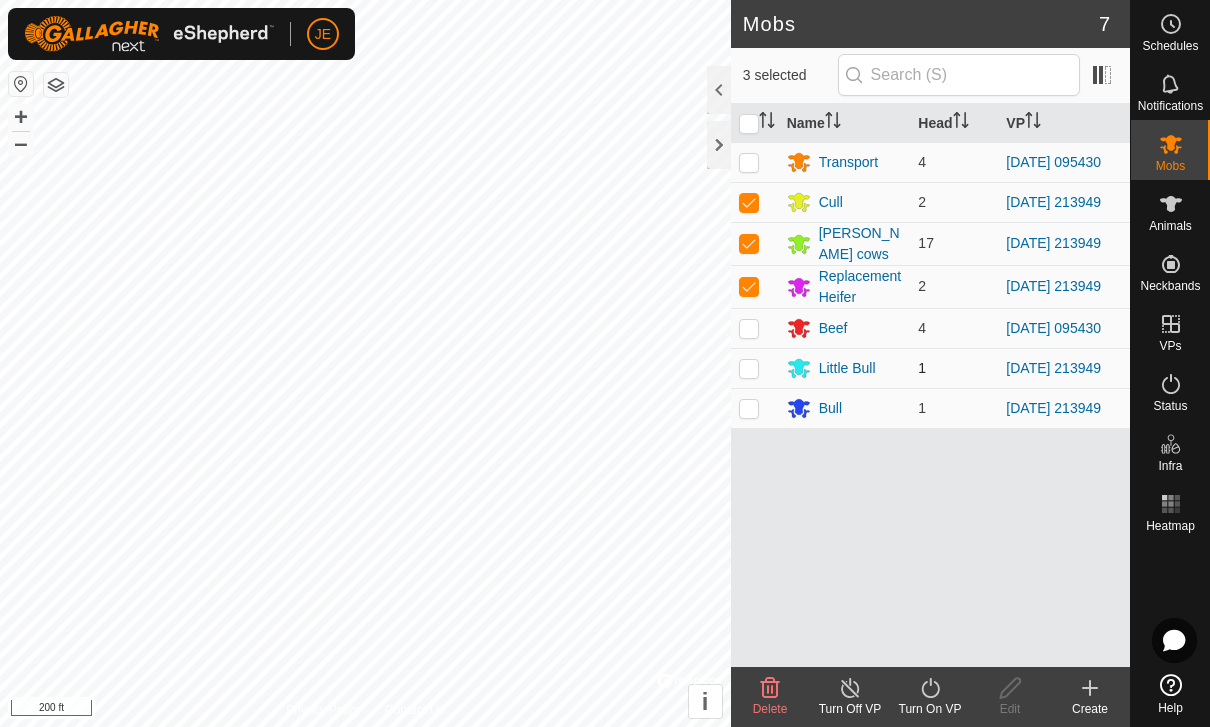 click at bounding box center (749, 368) 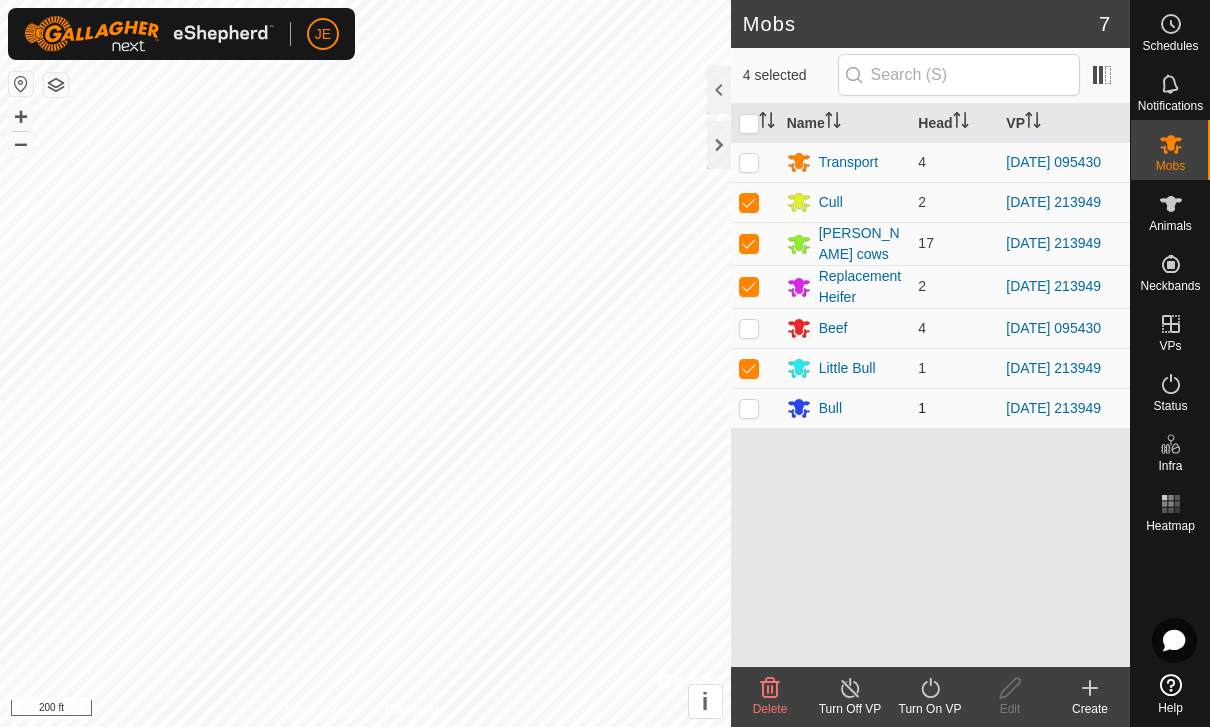 click at bounding box center (749, 408) 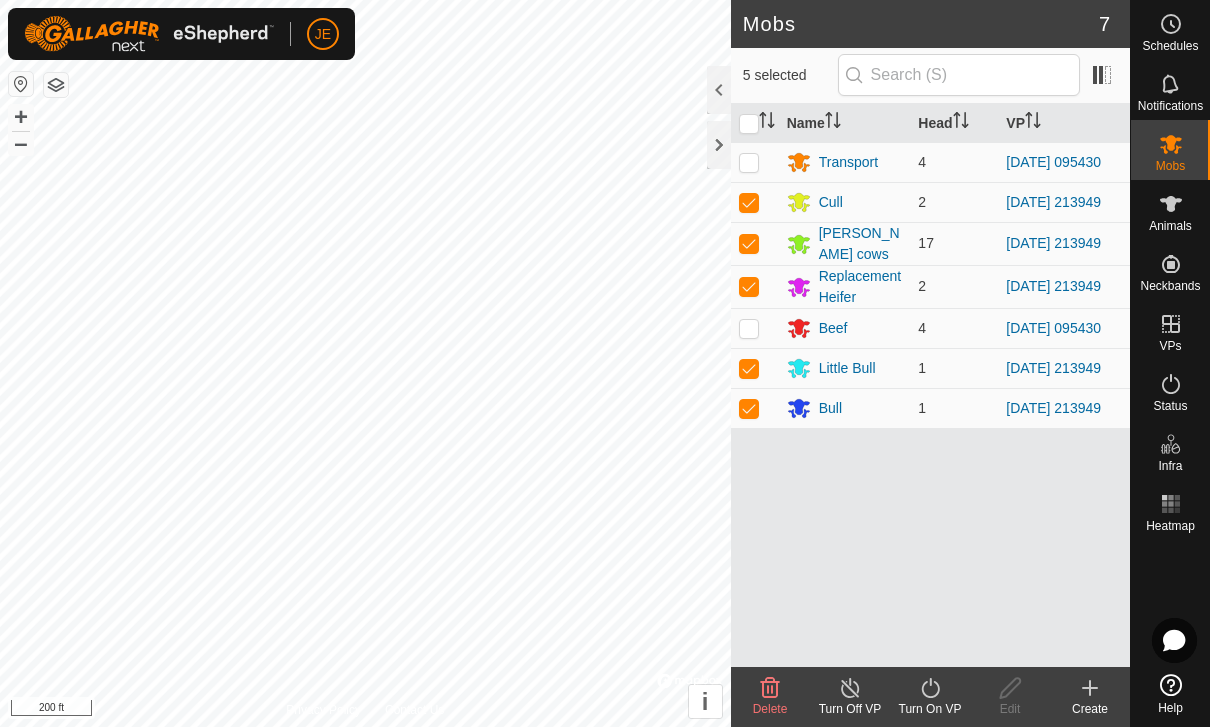 click 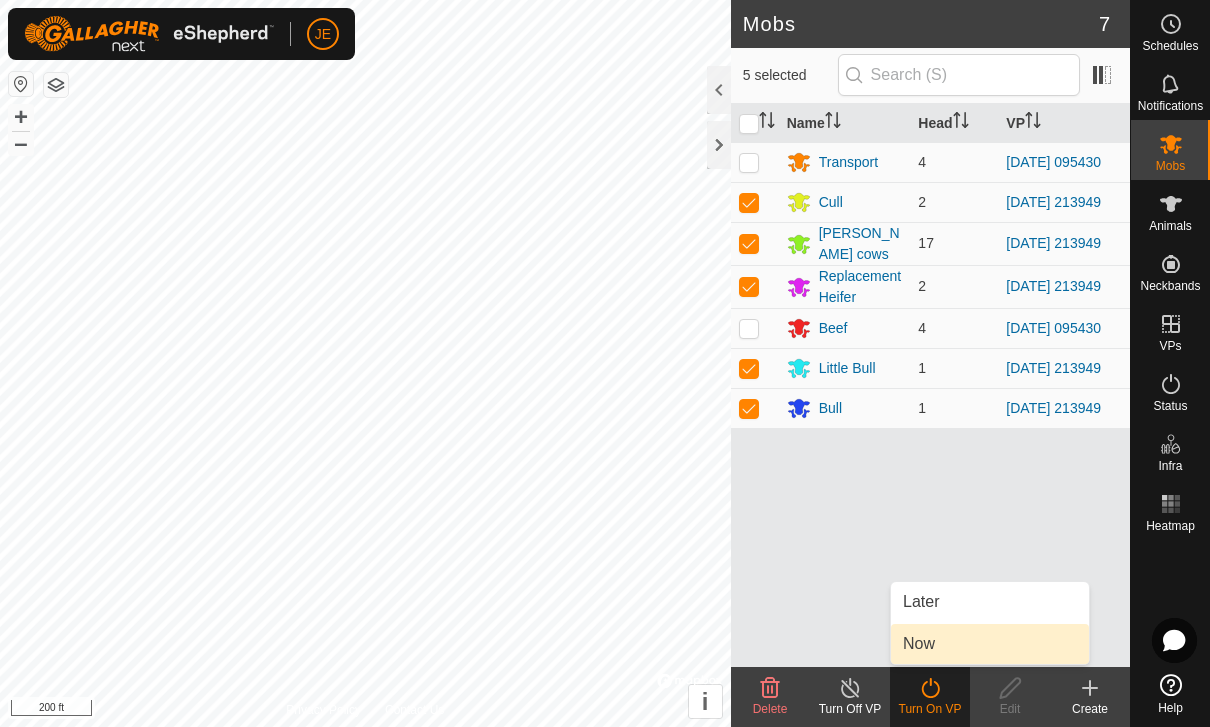 click on "Now" at bounding box center (990, 644) 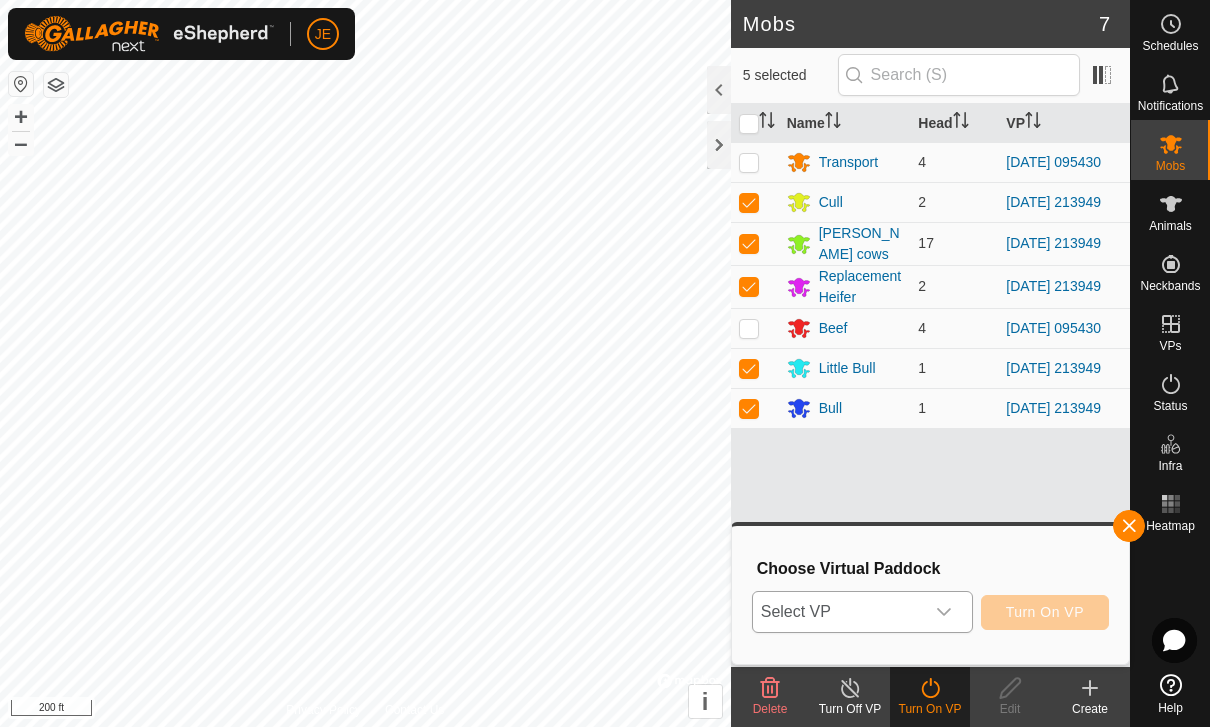 click on "Select VP" at bounding box center [838, 612] 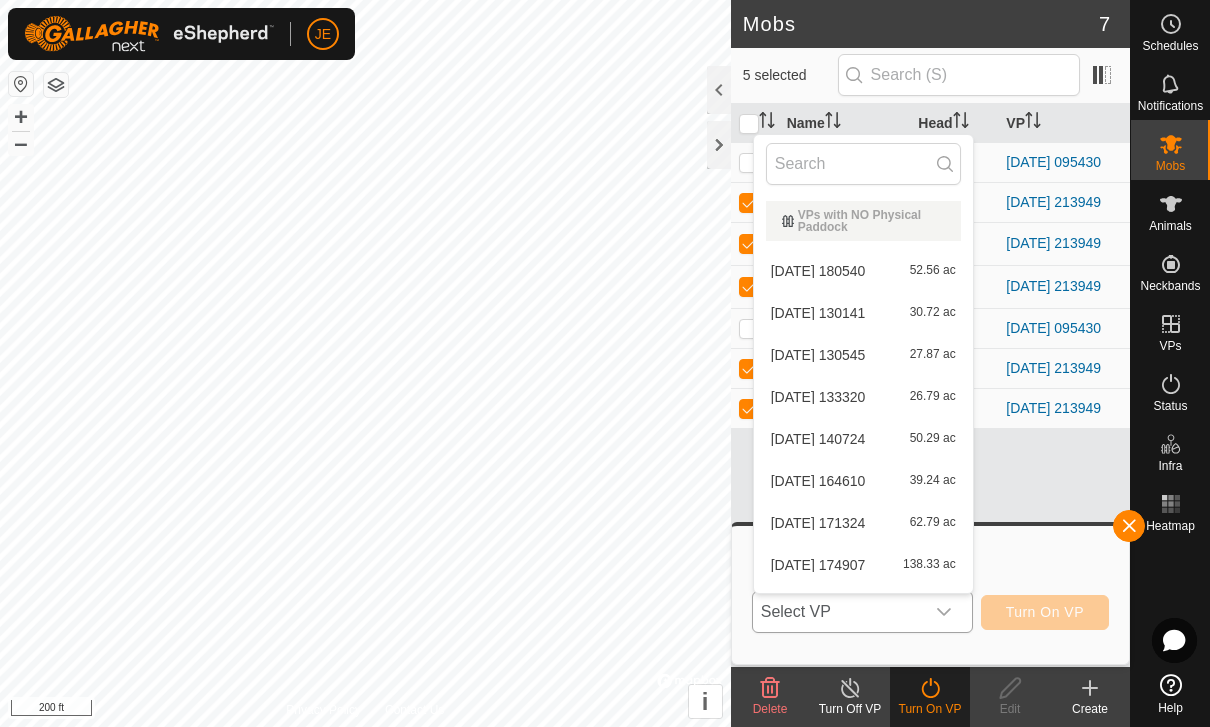 click at bounding box center [944, 612] 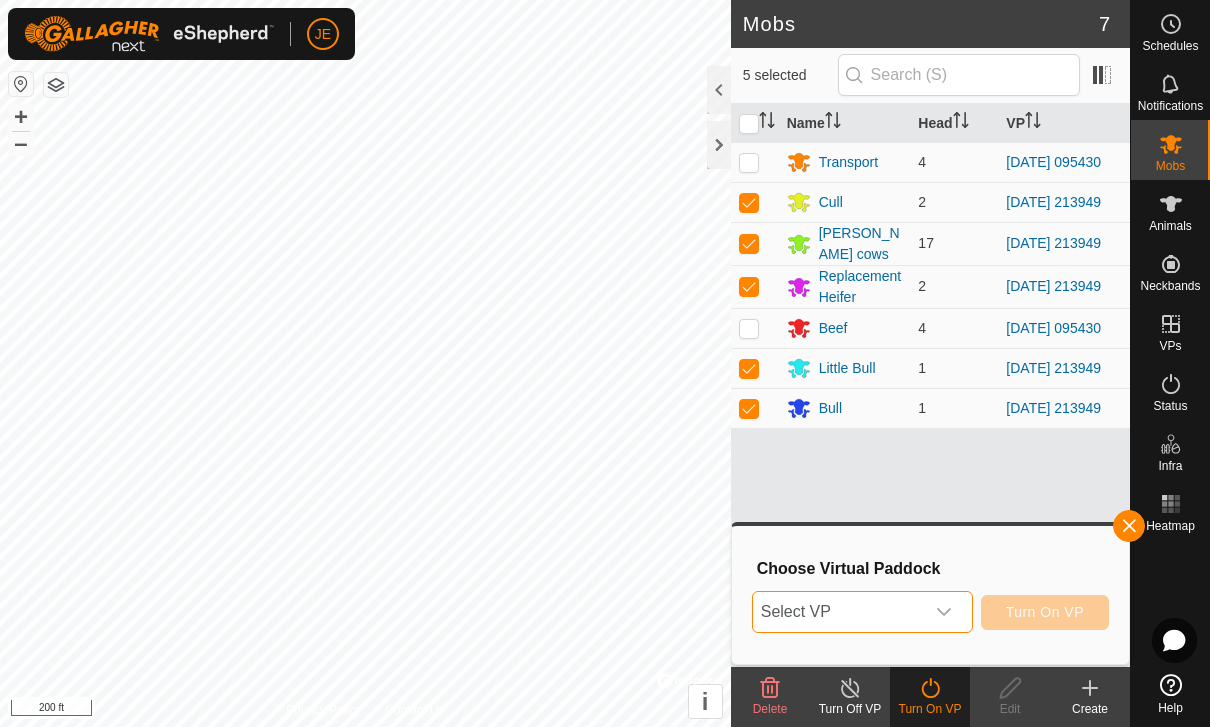 click at bounding box center [944, 612] 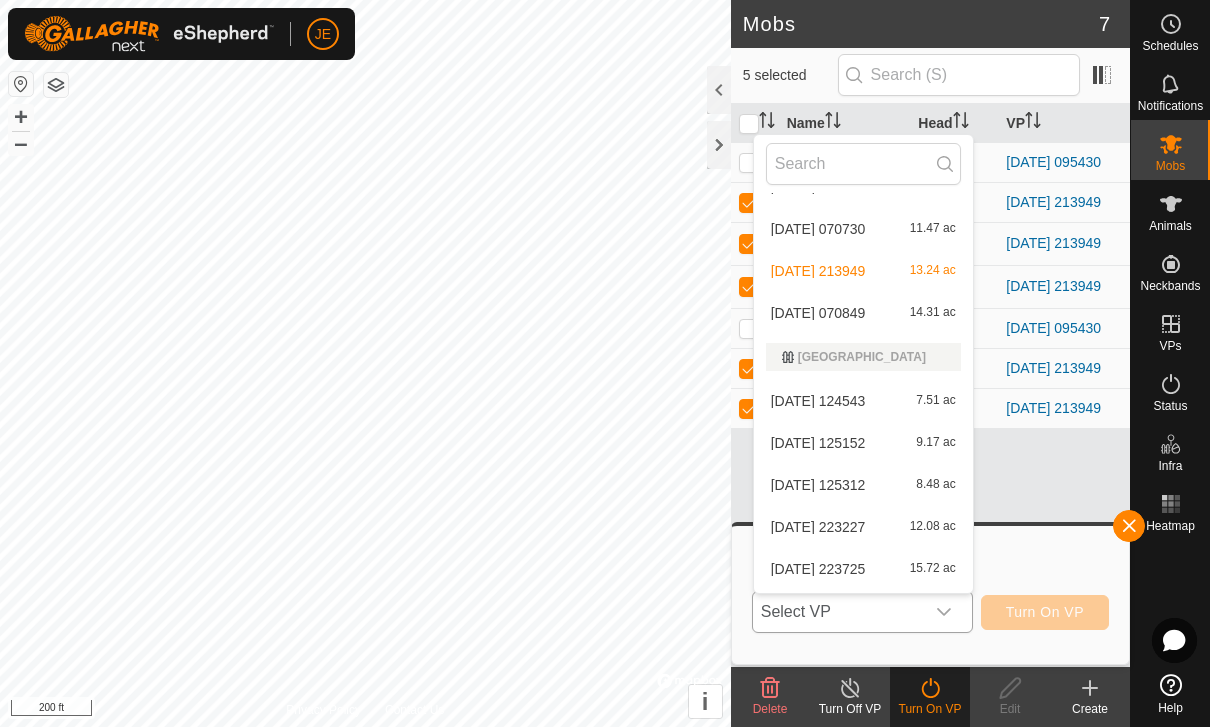 scroll, scrollTop: 3012, scrollLeft: 0, axis: vertical 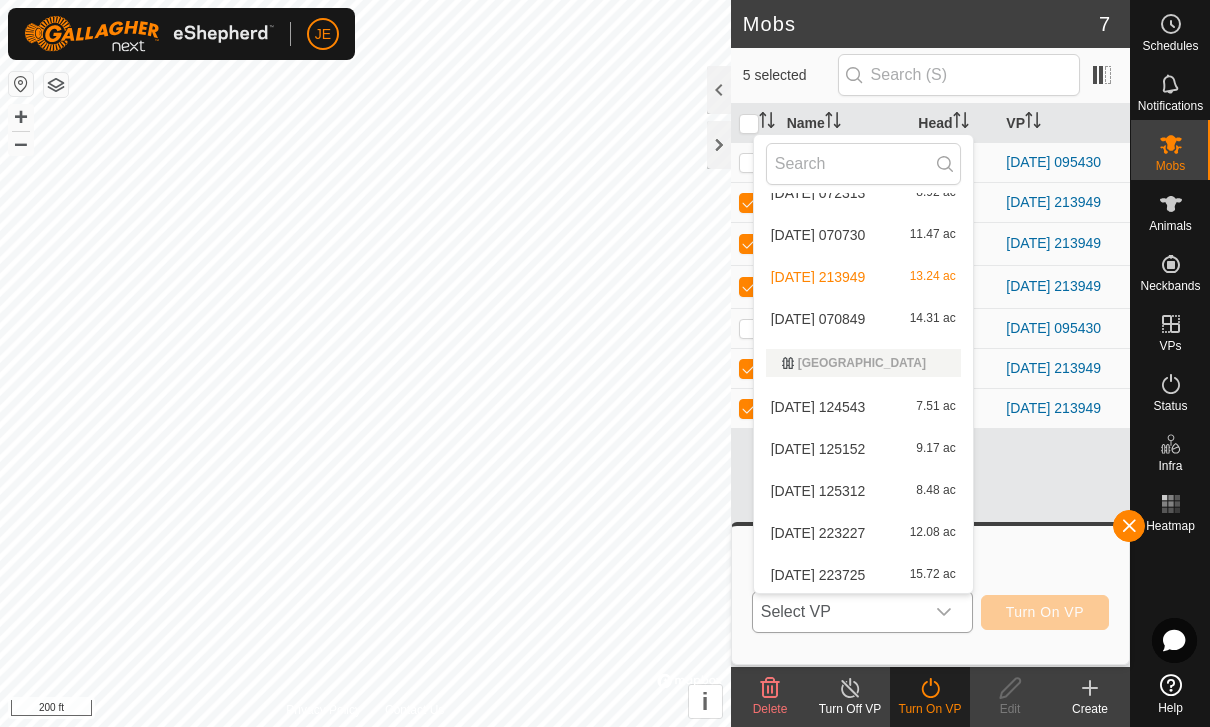 click on "[DATE] 070849  14.31 ac" at bounding box center (863, 319) 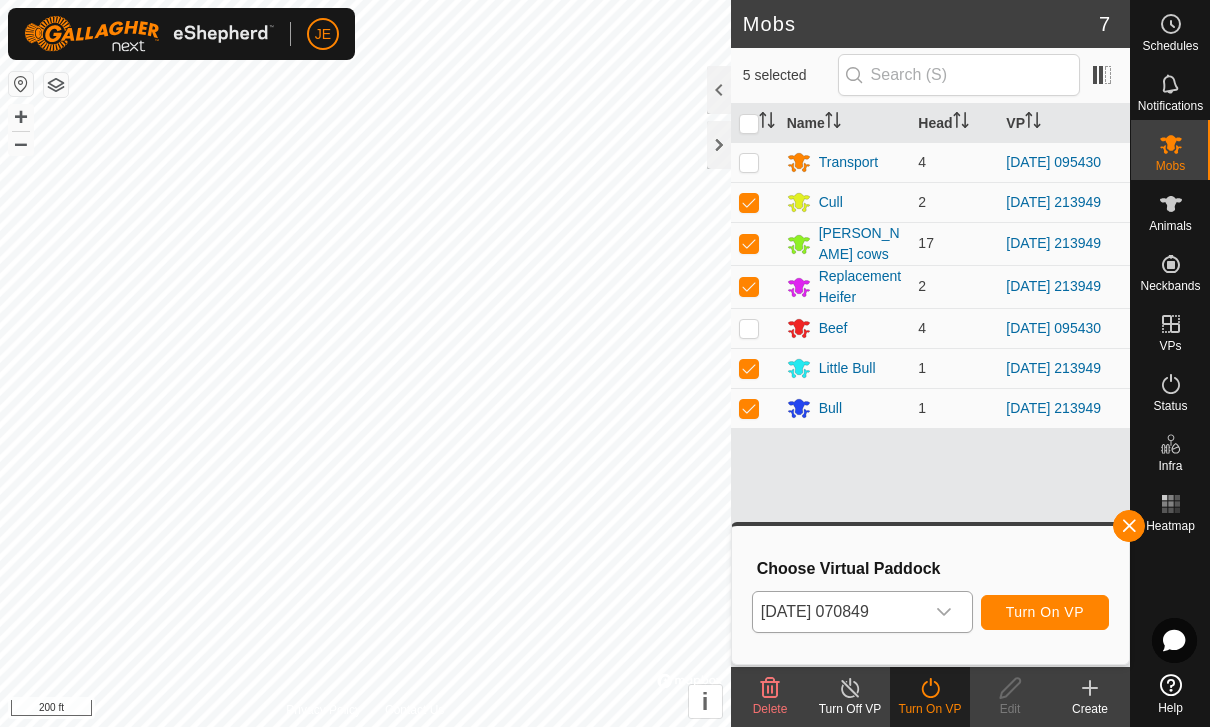 click on "Turn On VP" at bounding box center (1045, 612) 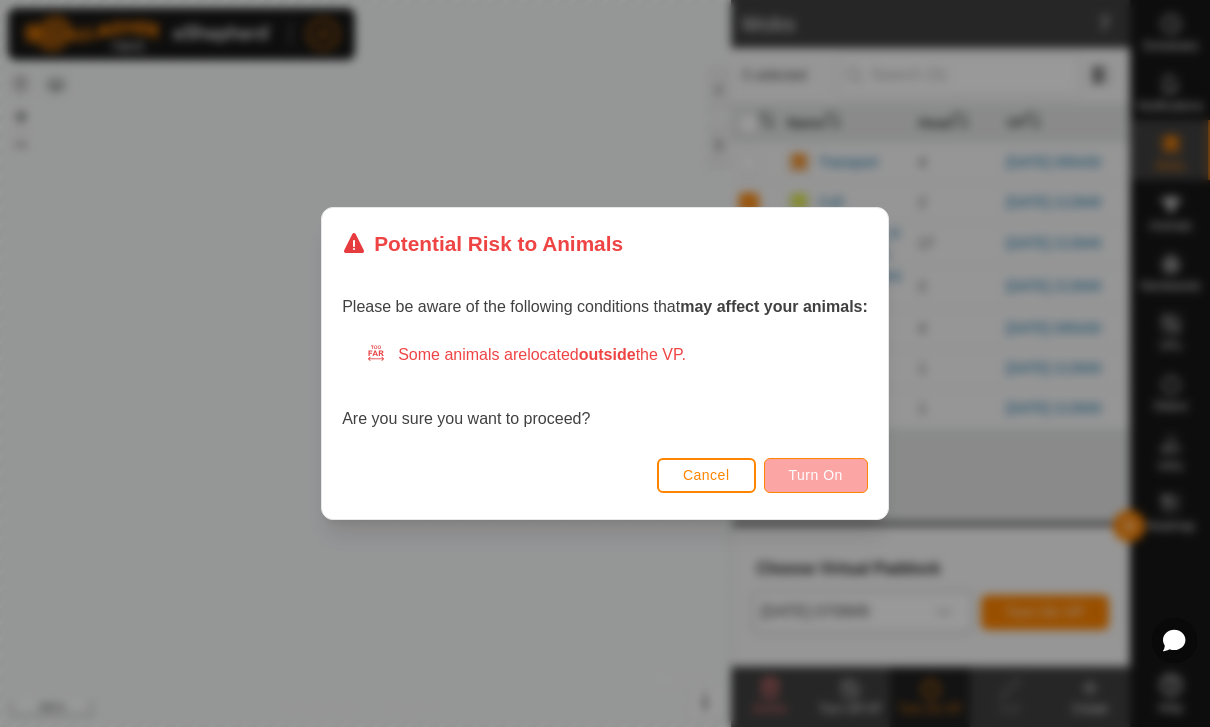 click on "Turn On" at bounding box center (816, 475) 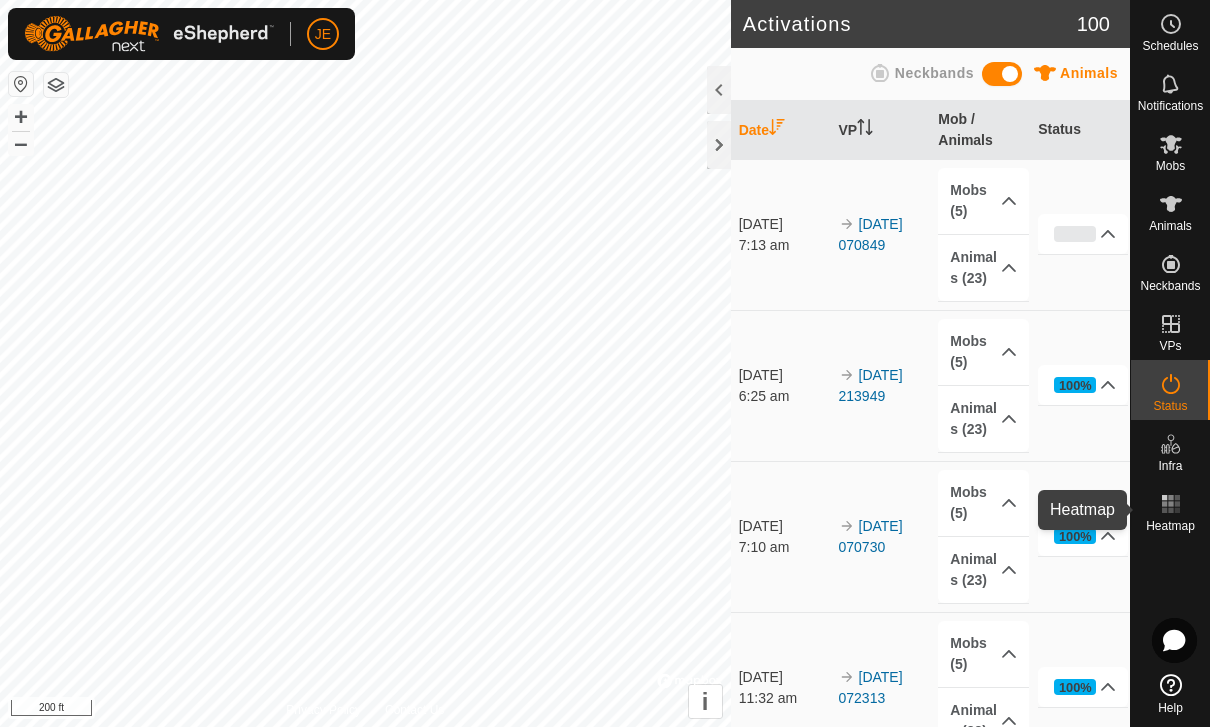click at bounding box center (1171, 504) 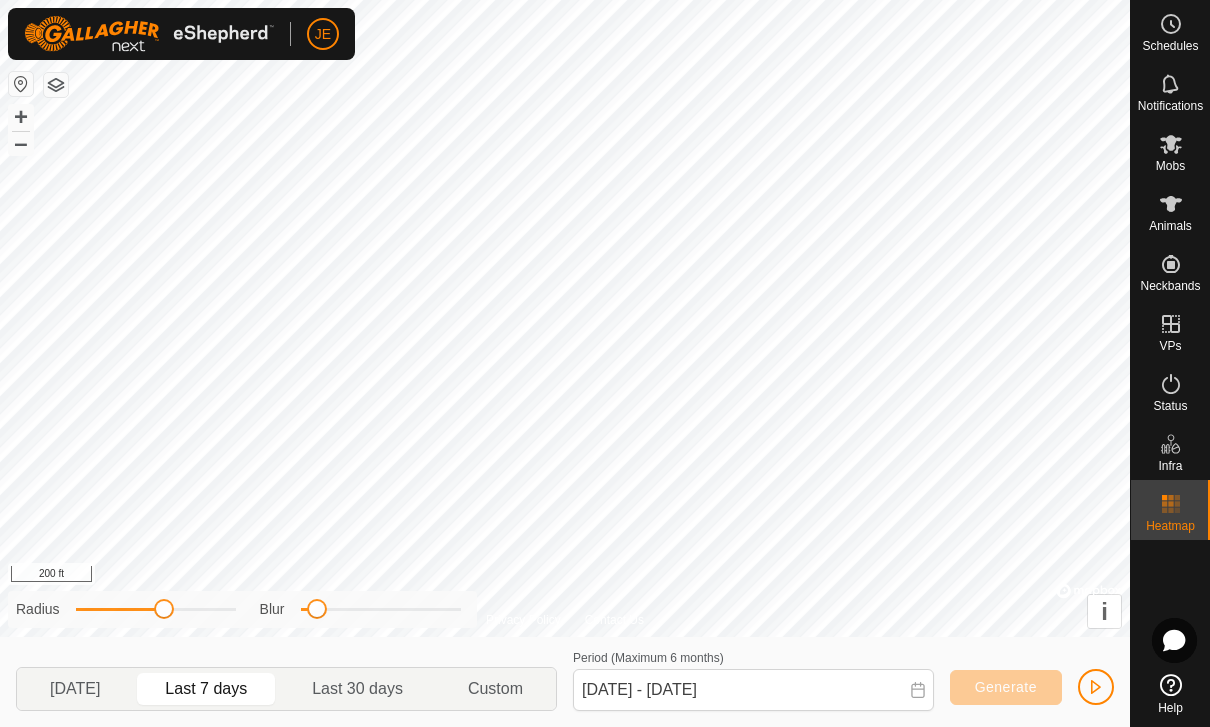 click 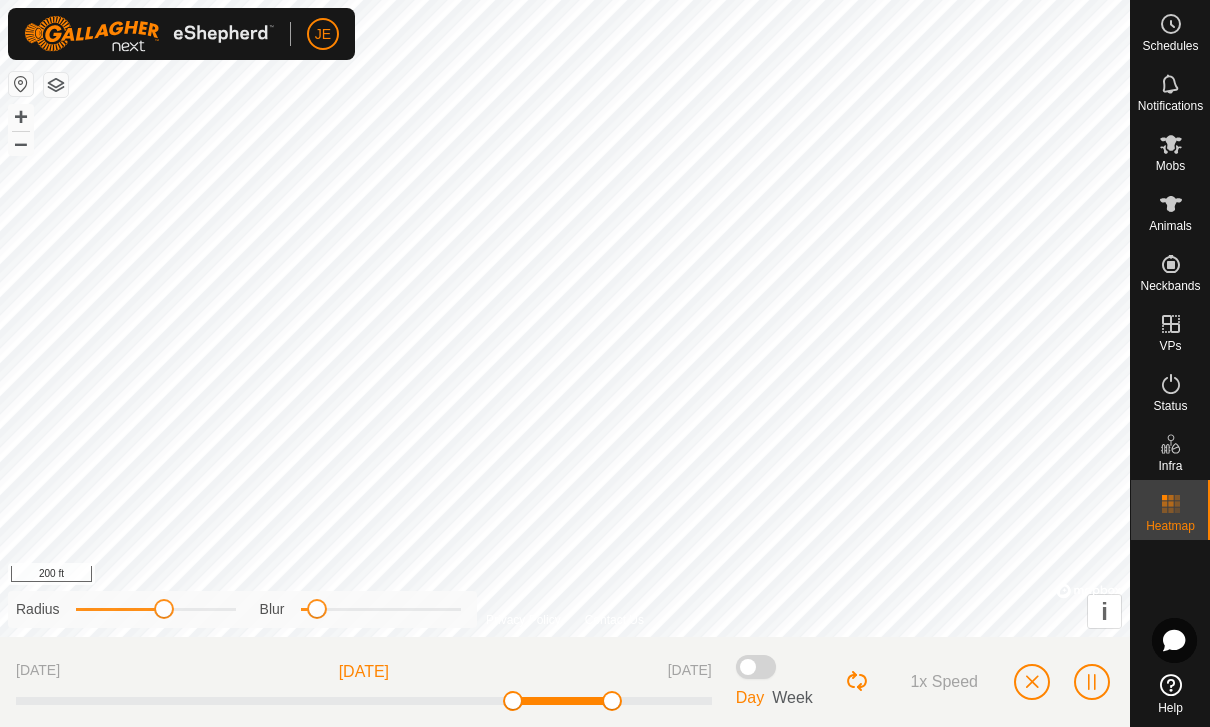 click 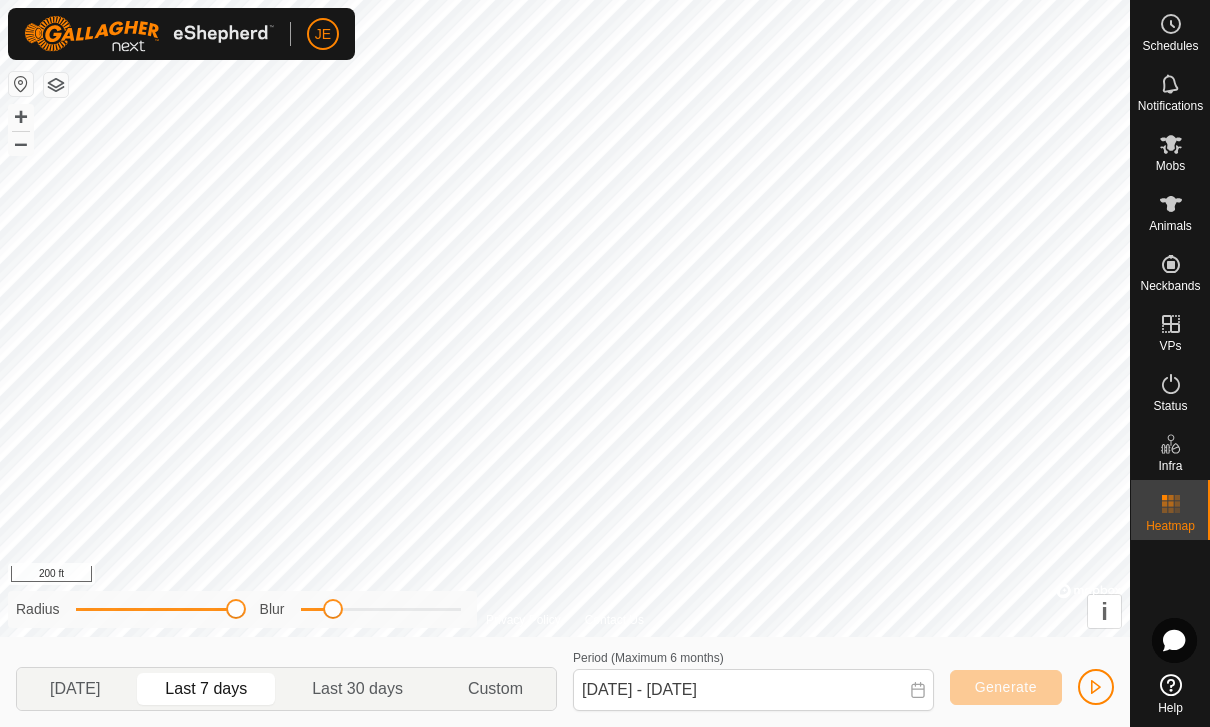 click 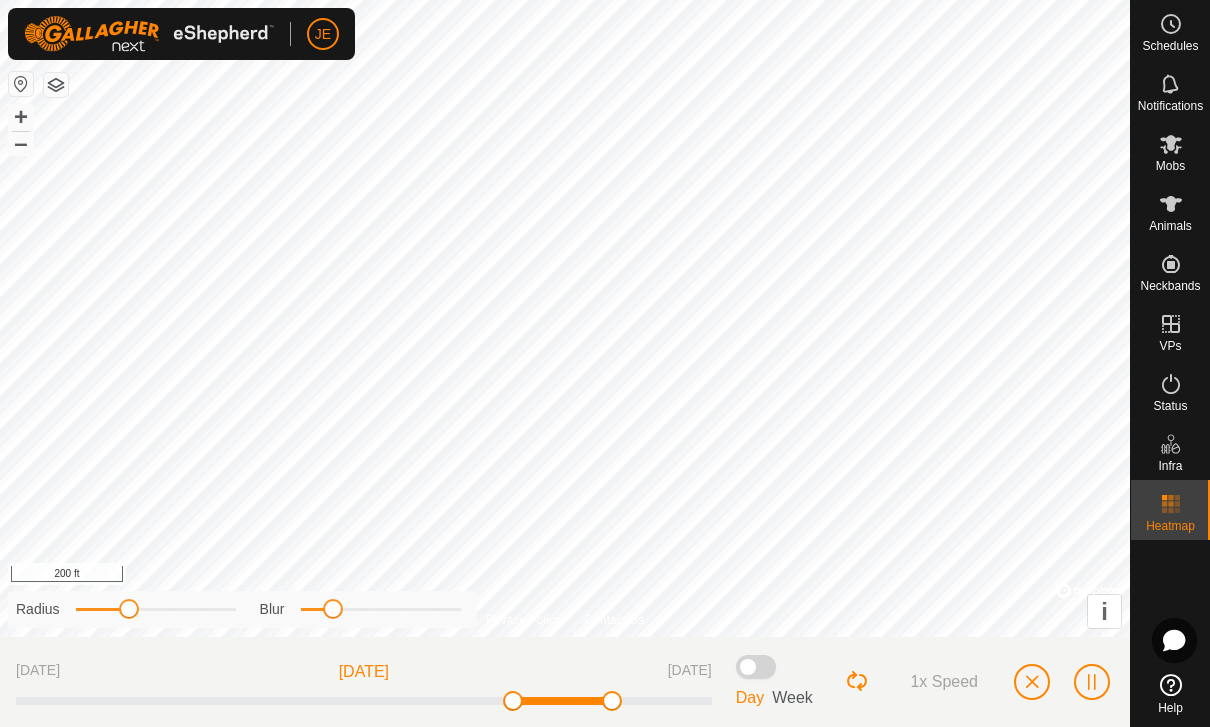 click 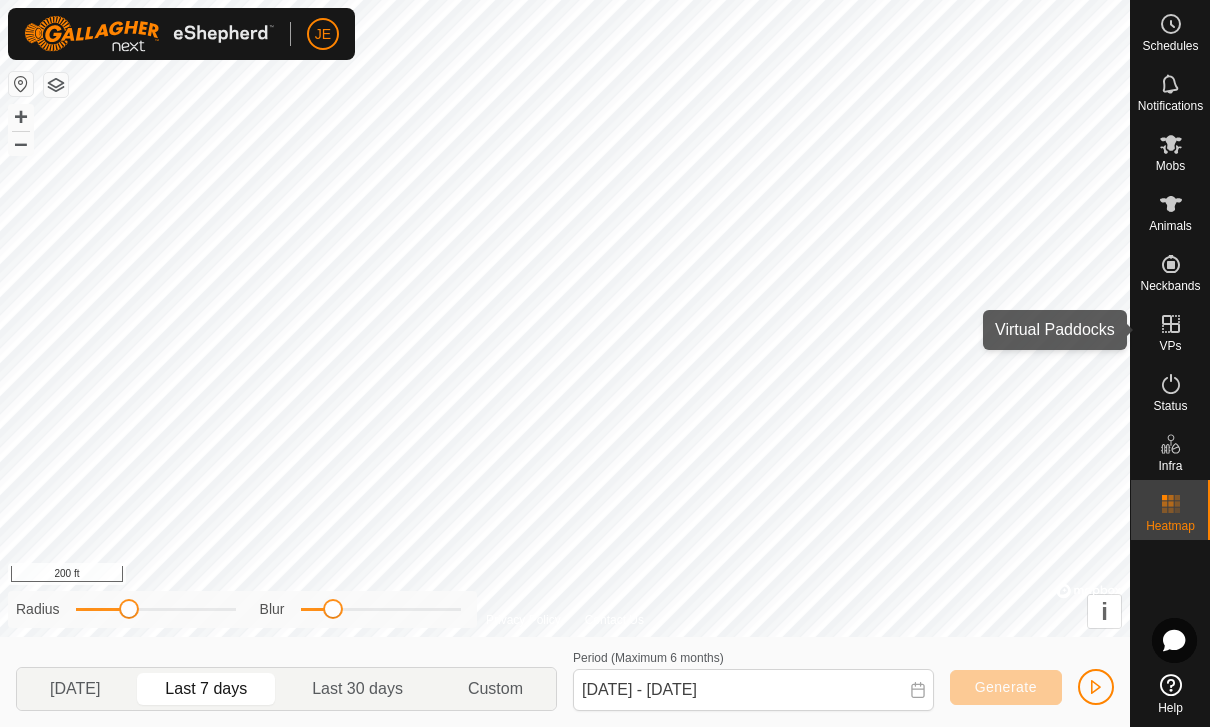 click 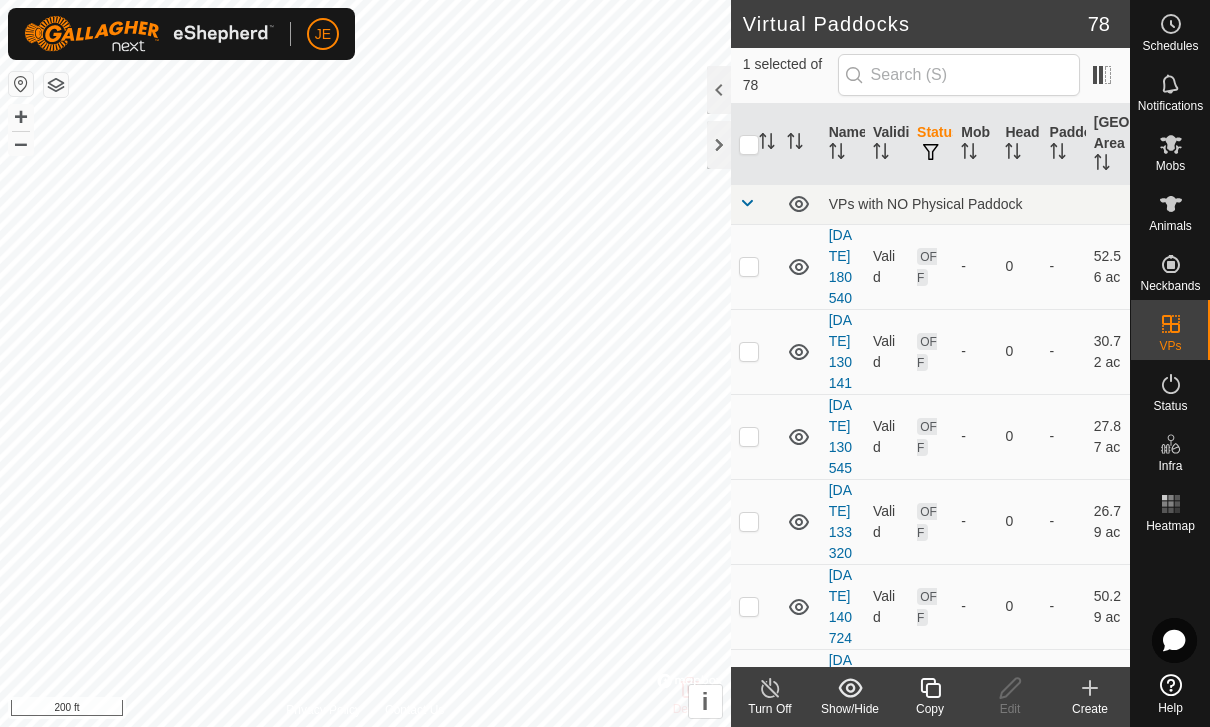 click 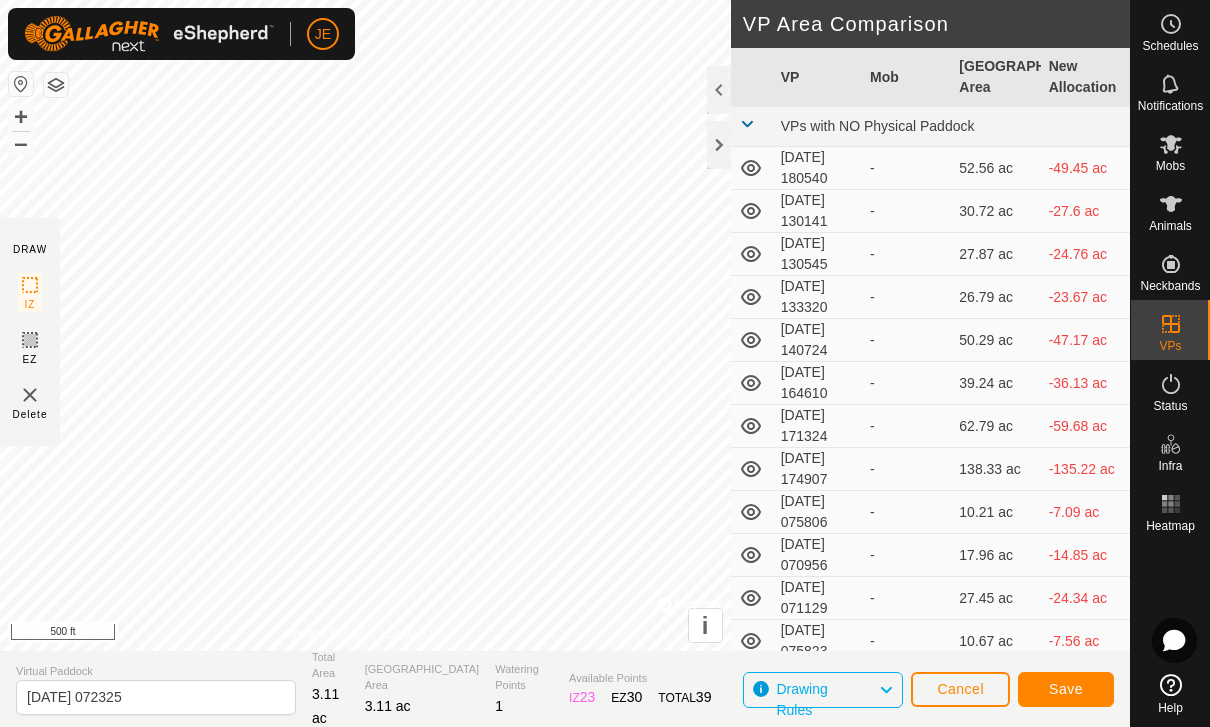 click on "Save" 